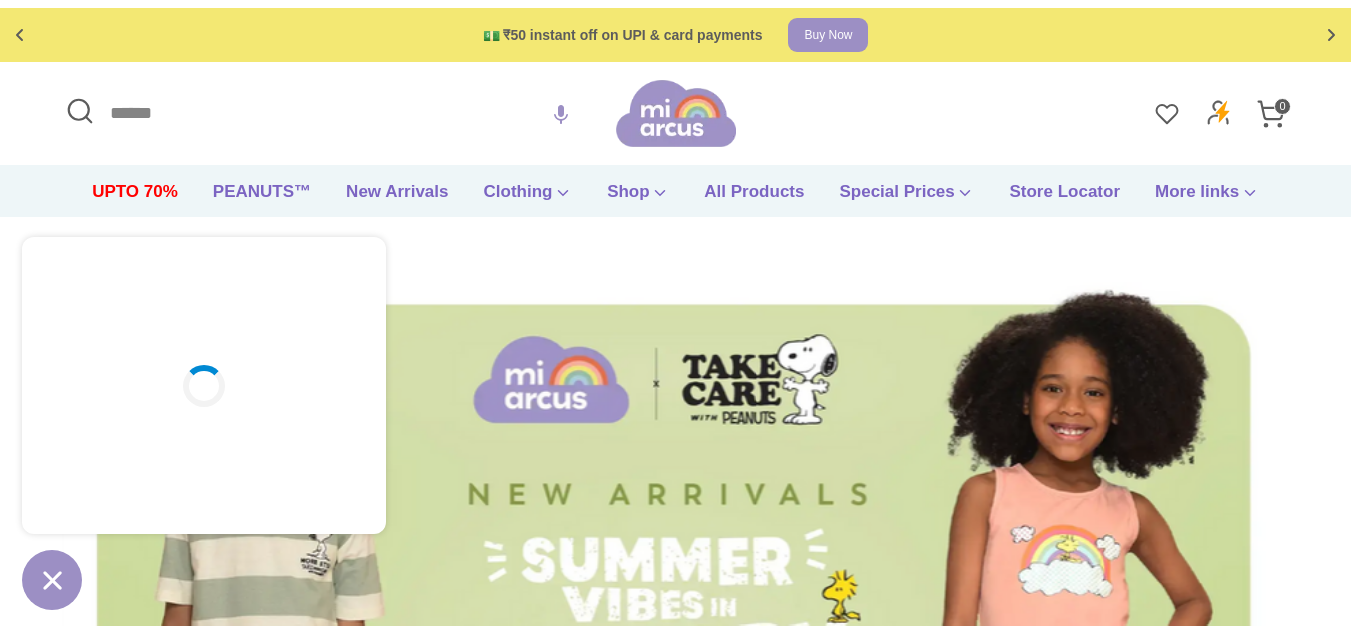 scroll, scrollTop: 0, scrollLeft: 0, axis: both 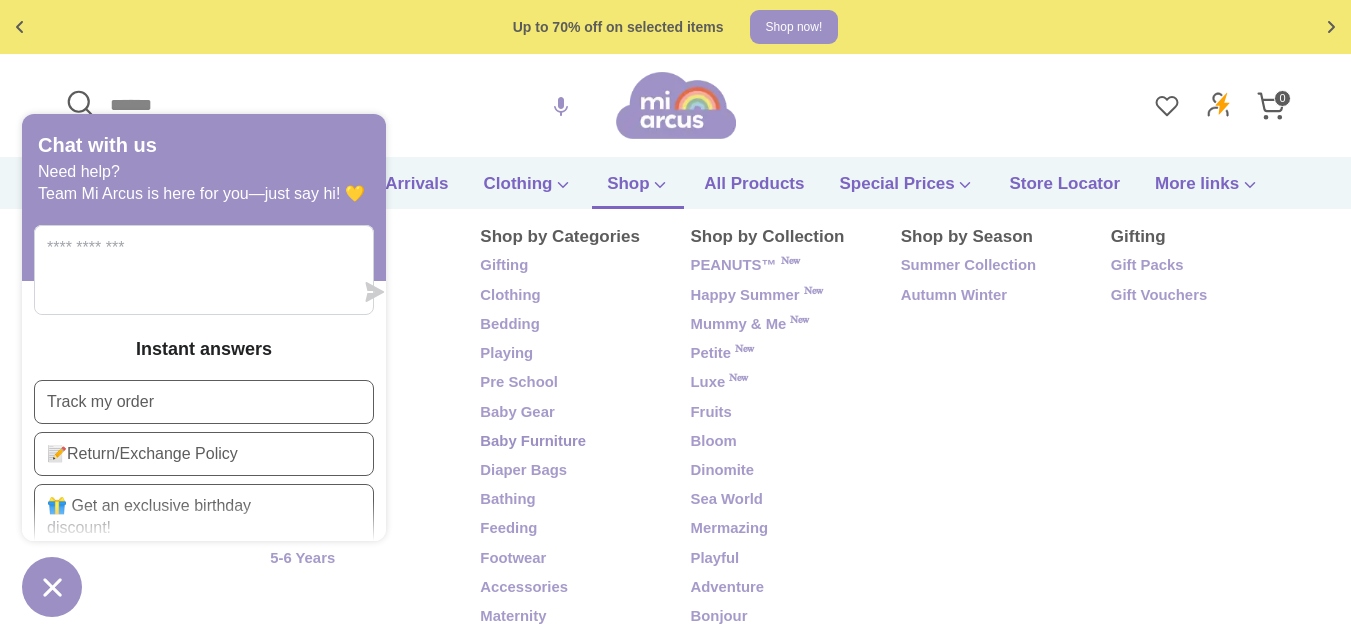 click on "Baby Furniture" at bounding box center (570, 442) 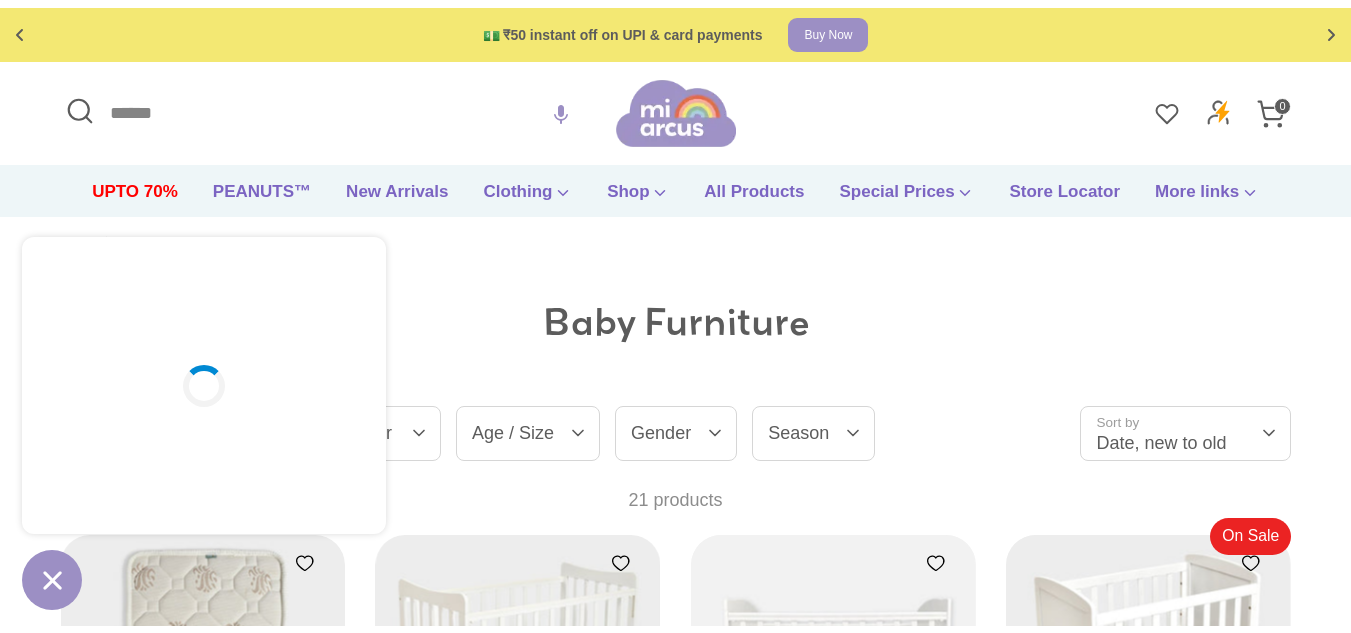 scroll, scrollTop: 0, scrollLeft: 0, axis: both 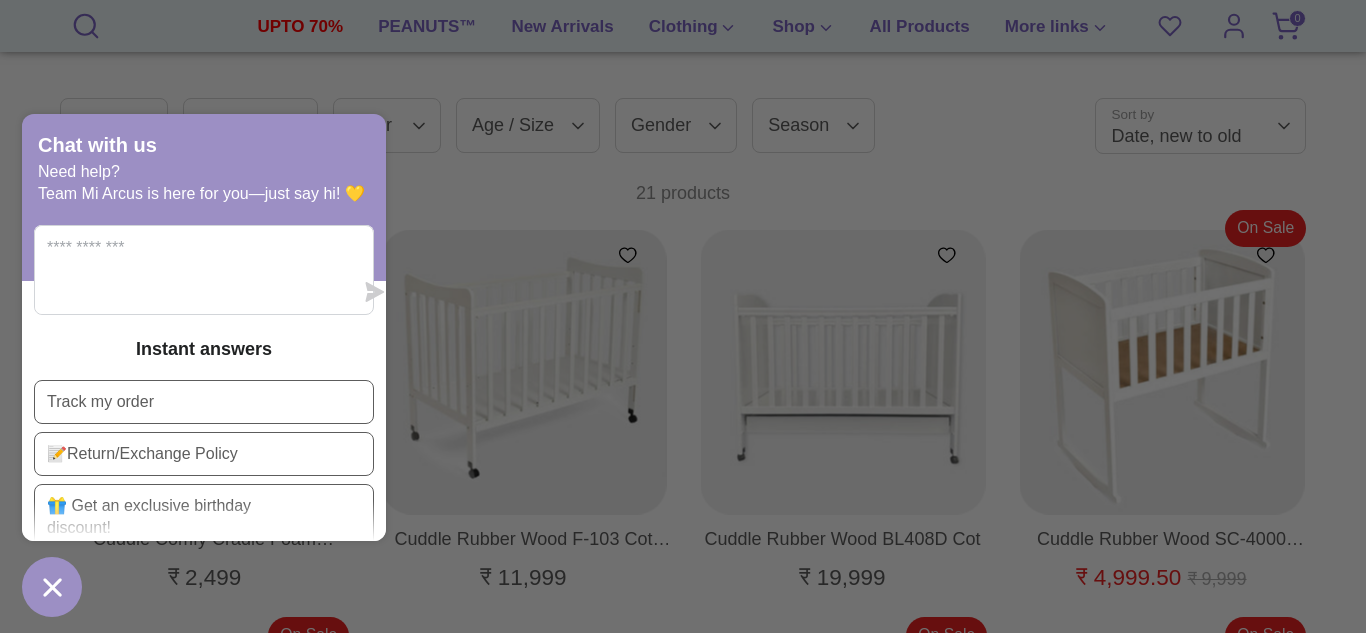 drag, startPoint x: 42, startPoint y: 595, endPoint x: 70, endPoint y: 497, distance: 101.92154 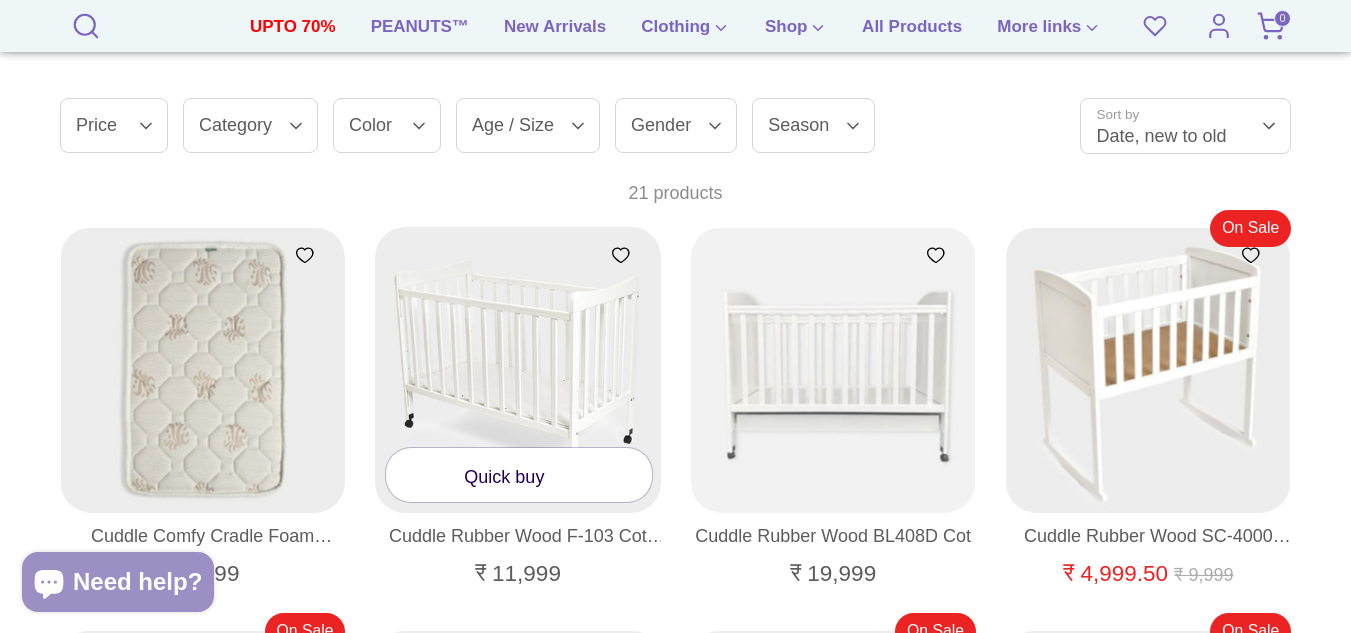 click at bounding box center [518, 370] 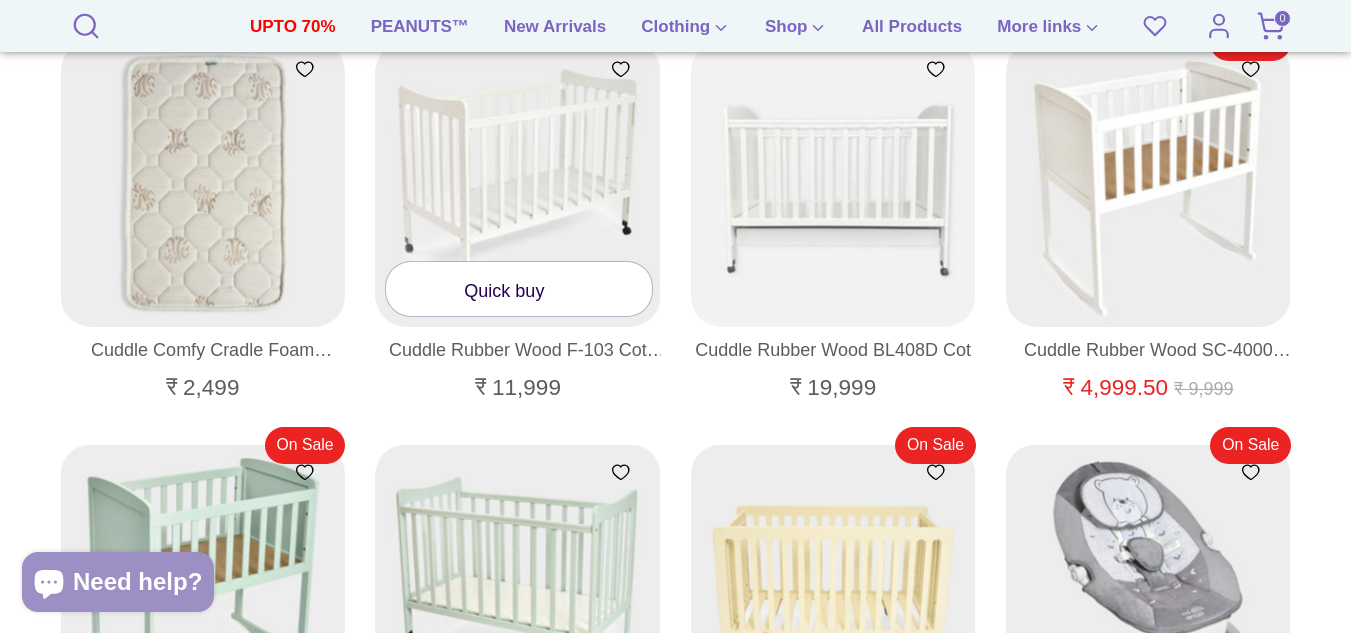 scroll, scrollTop: 700, scrollLeft: 0, axis: vertical 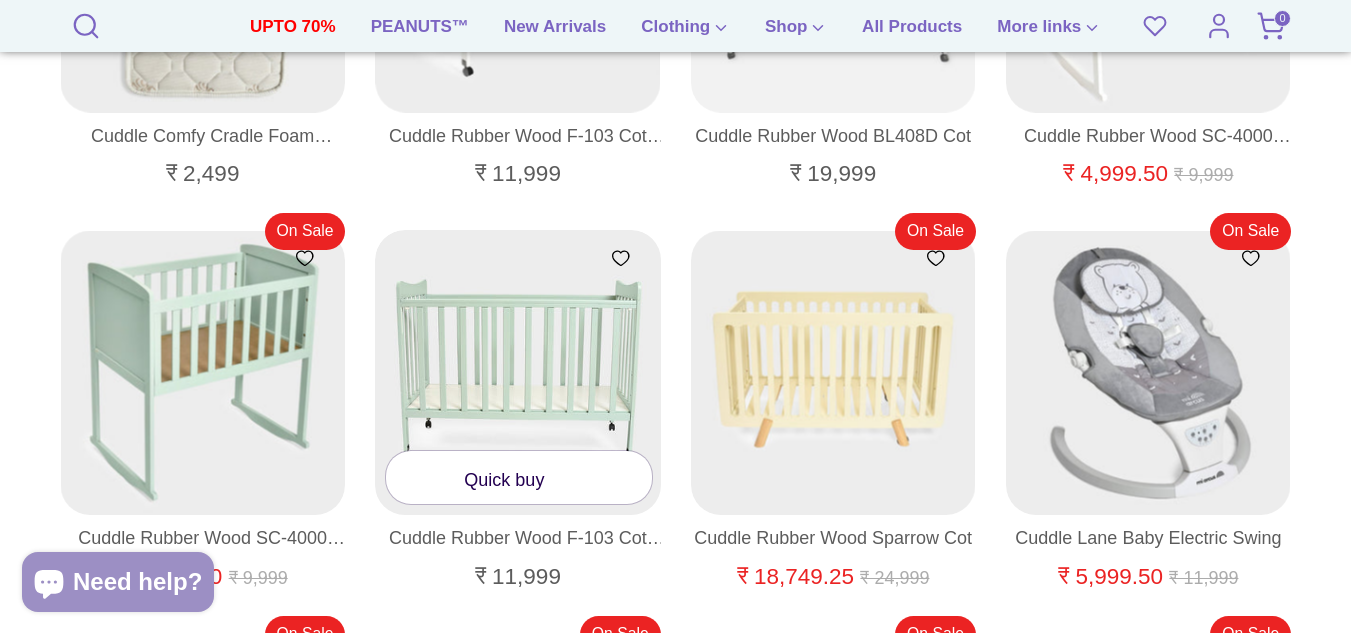 click at bounding box center (518, 373) 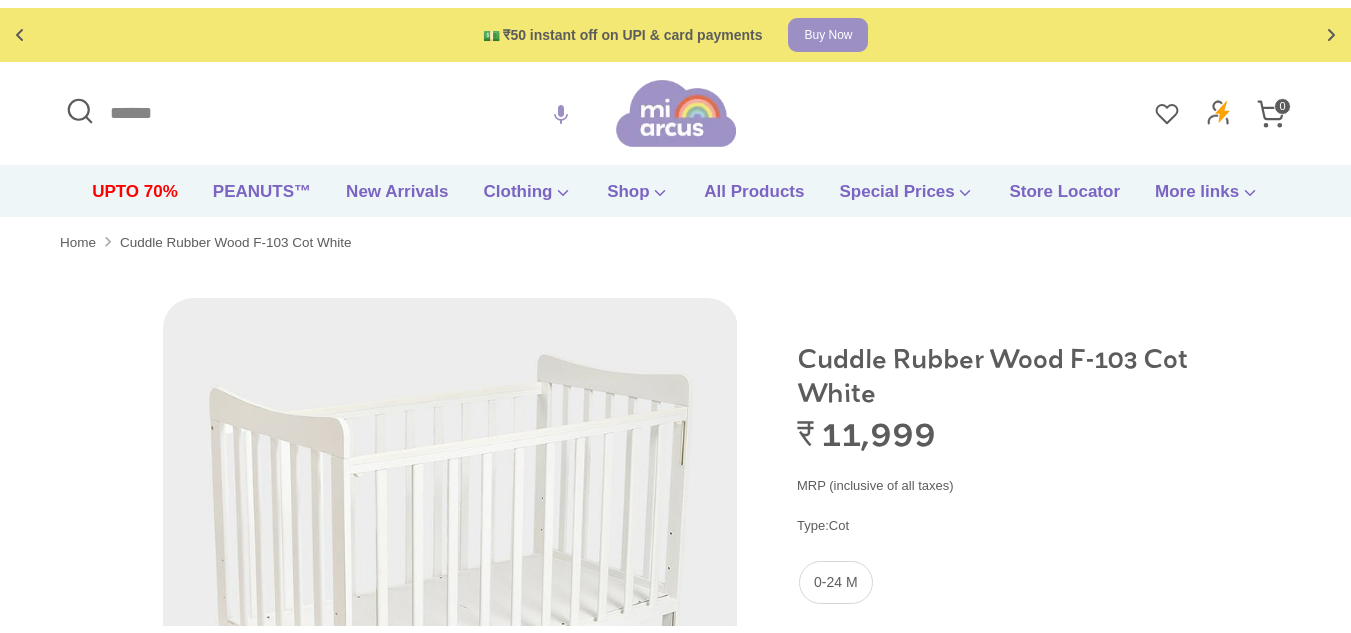 scroll, scrollTop: 0, scrollLeft: 0, axis: both 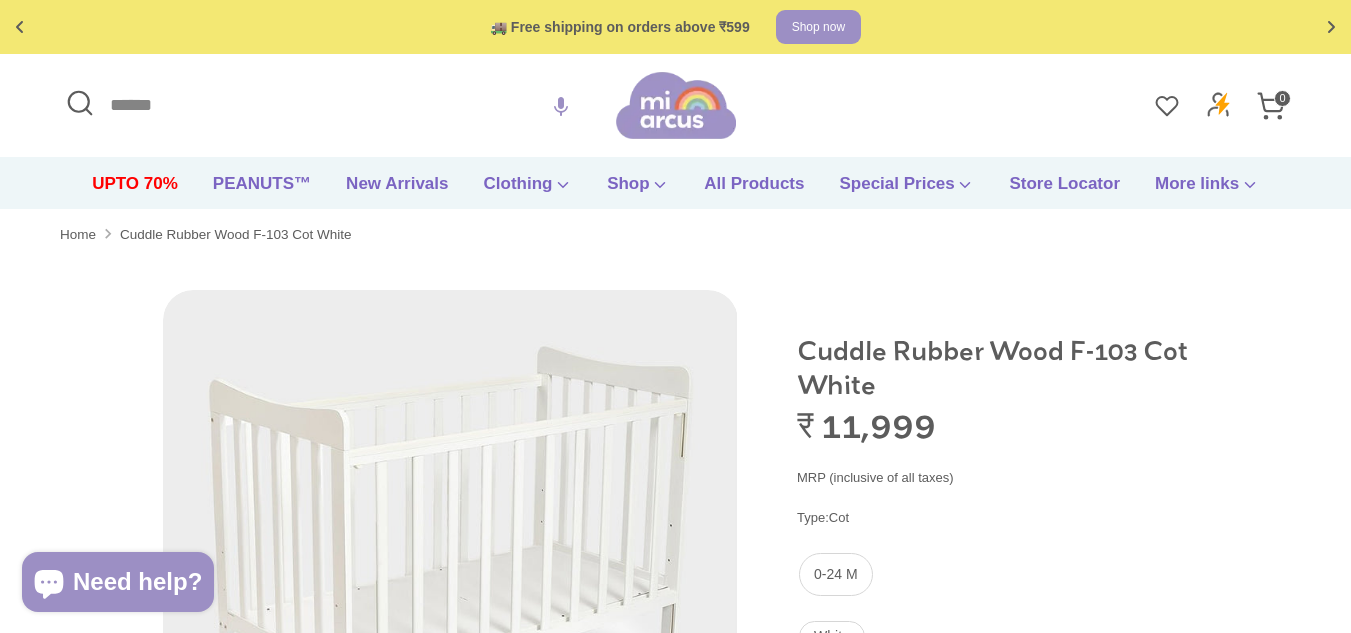 click at bounding box center (450, 577) 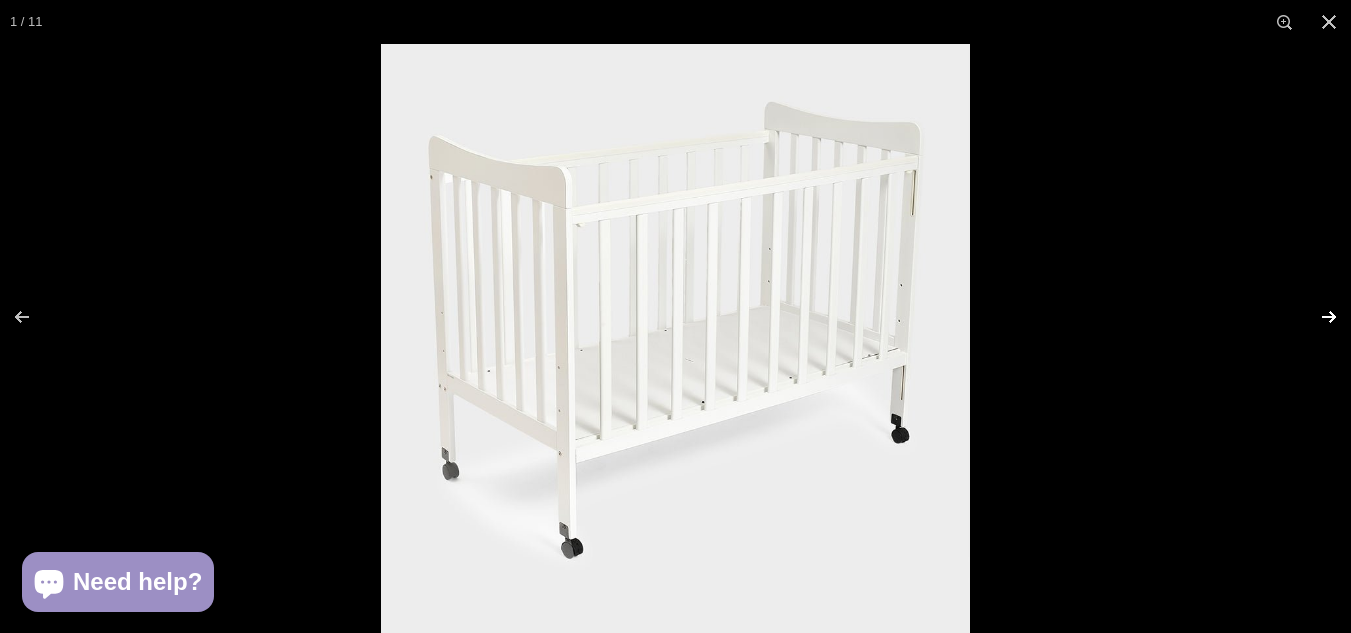 click at bounding box center (1316, 317) 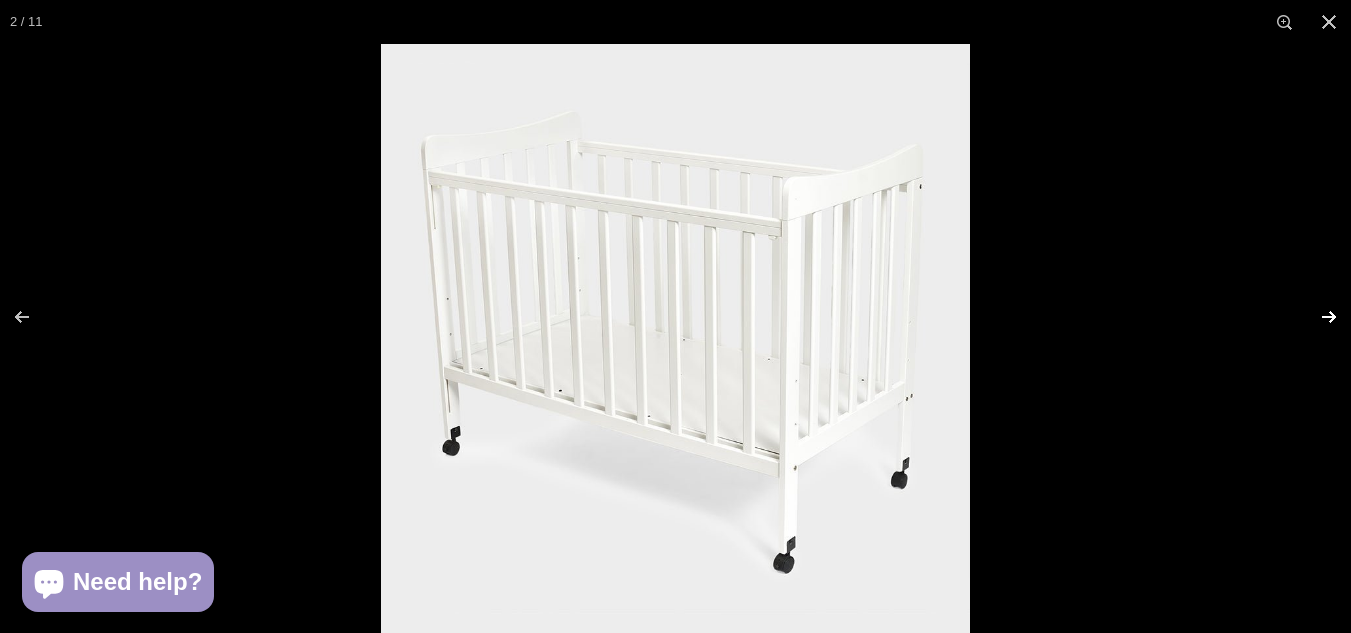 click at bounding box center [1316, 317] 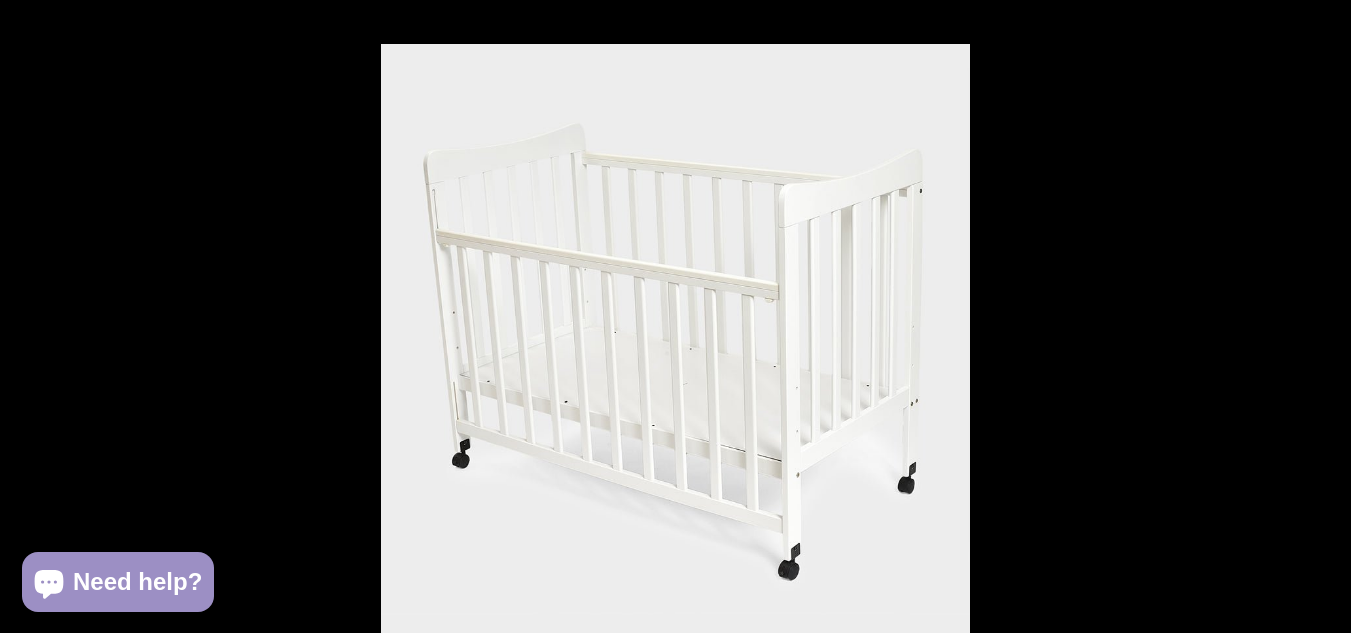 click at bounding box center [1316, 317] 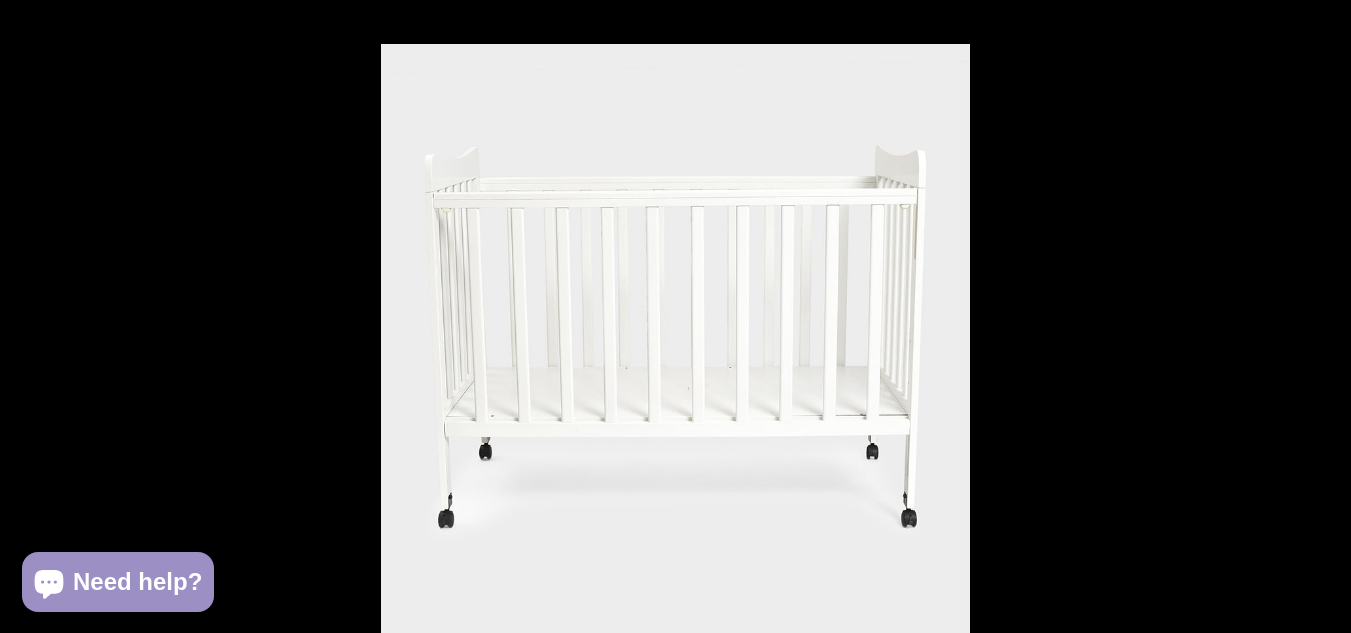 click at bounding box center (1316, 317) 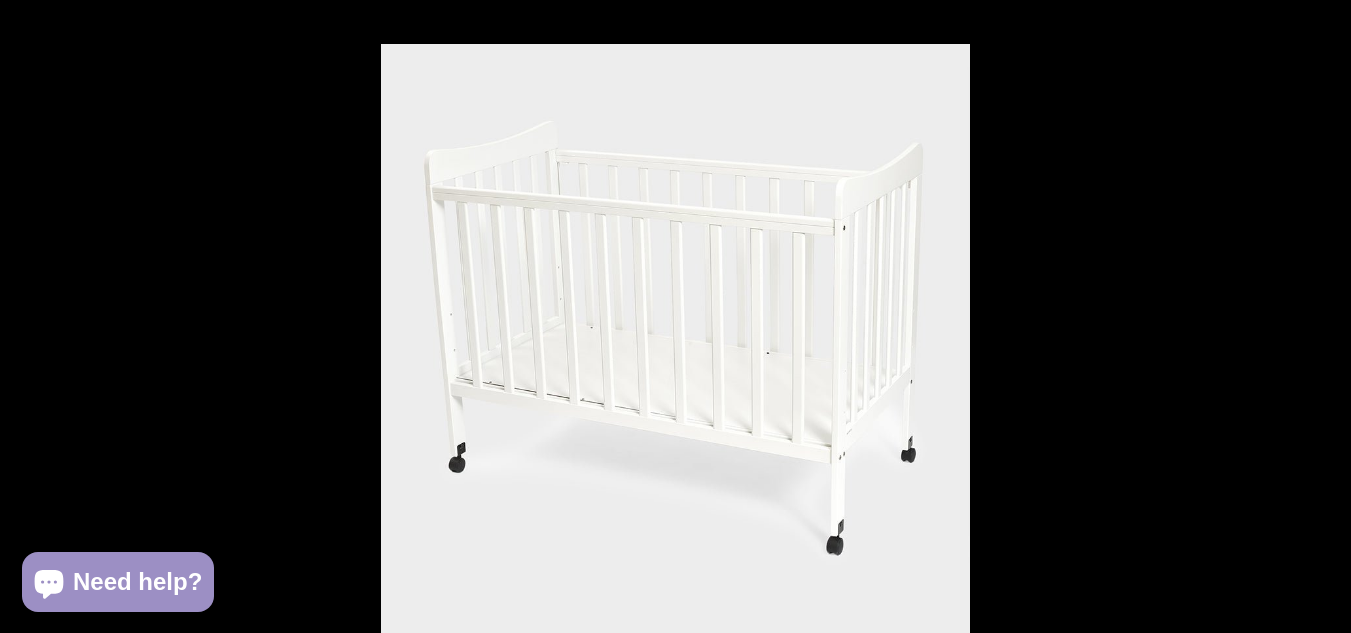 click at bounding box center (1316, 317) 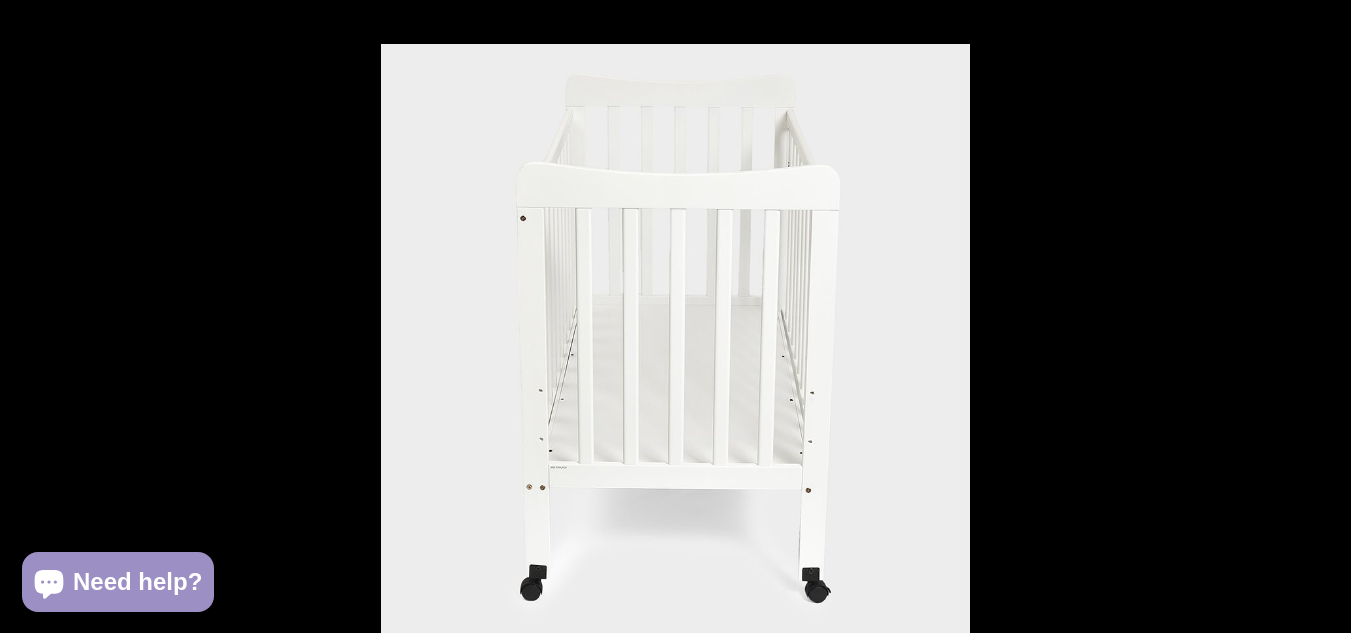 click at bounding box center (1316, 317) 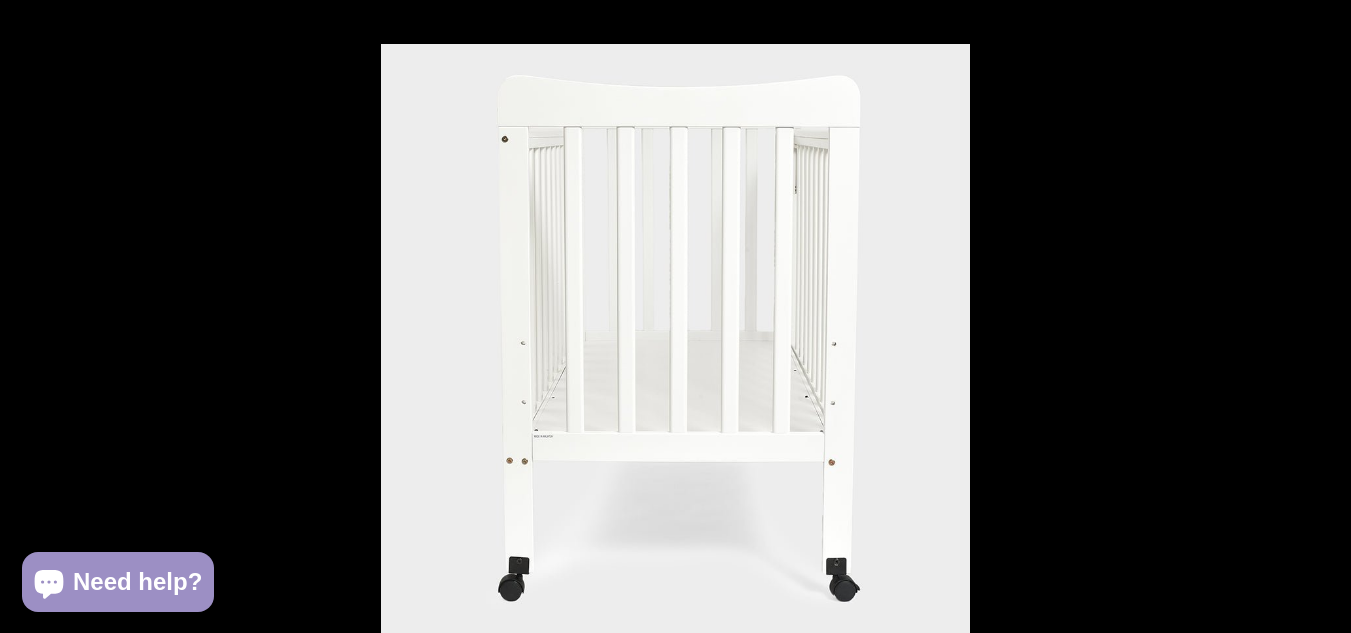 click at bounding box center [1316, 317] 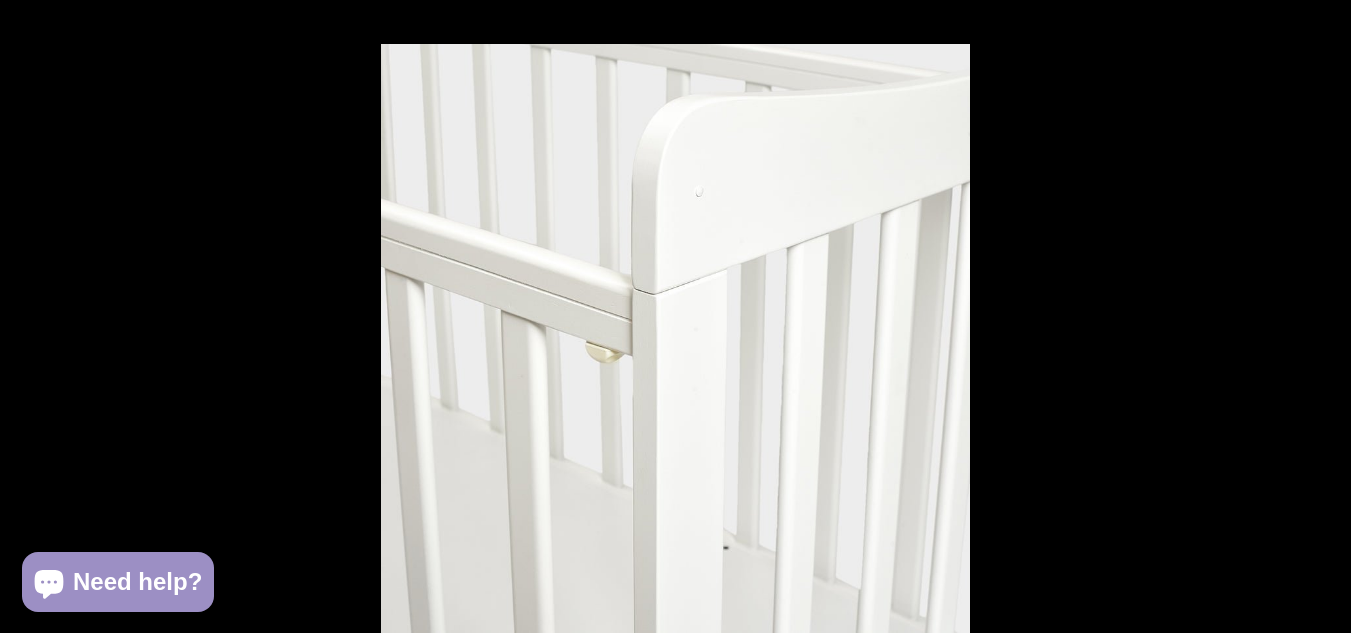 click at bounding box center (1316, 317) 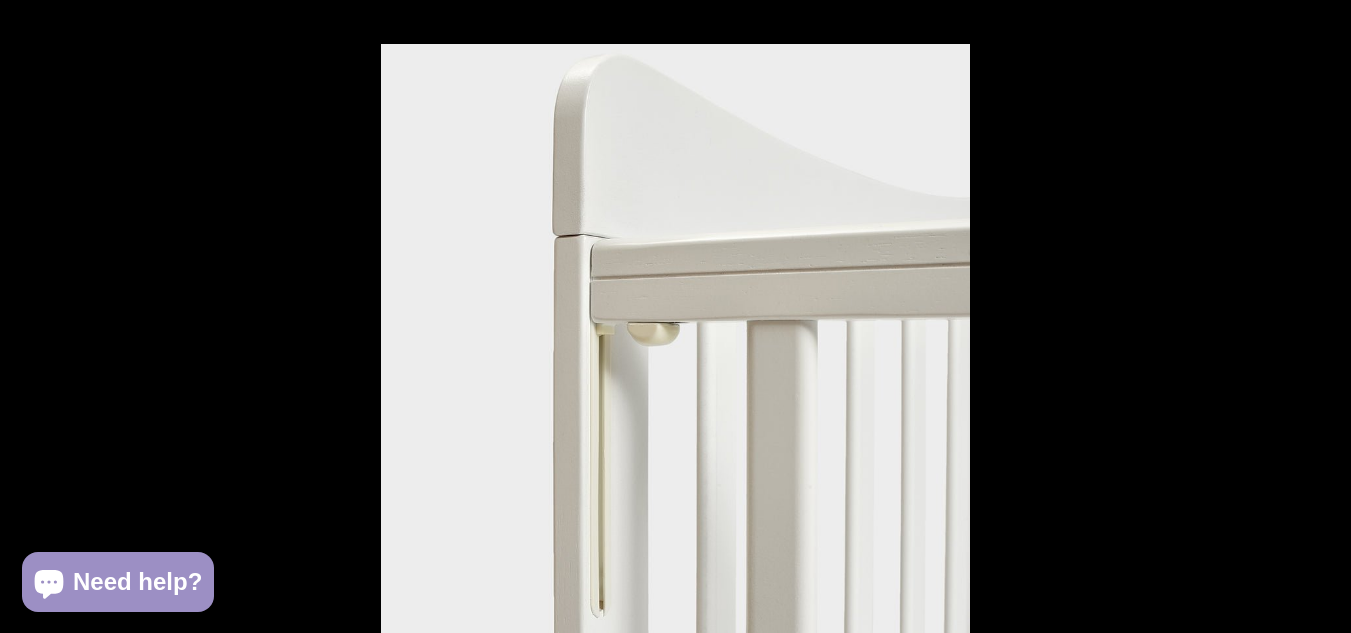 click at bounding box center [1316, 317] 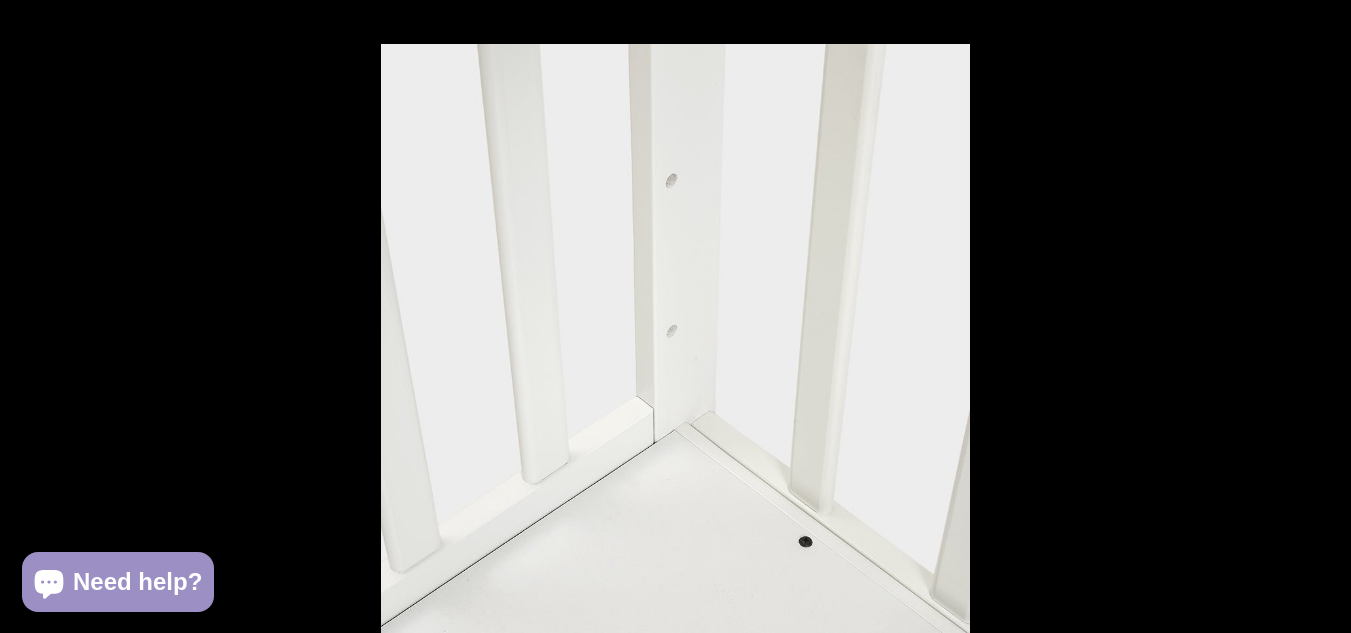 click at bounding box center [1316, 317] 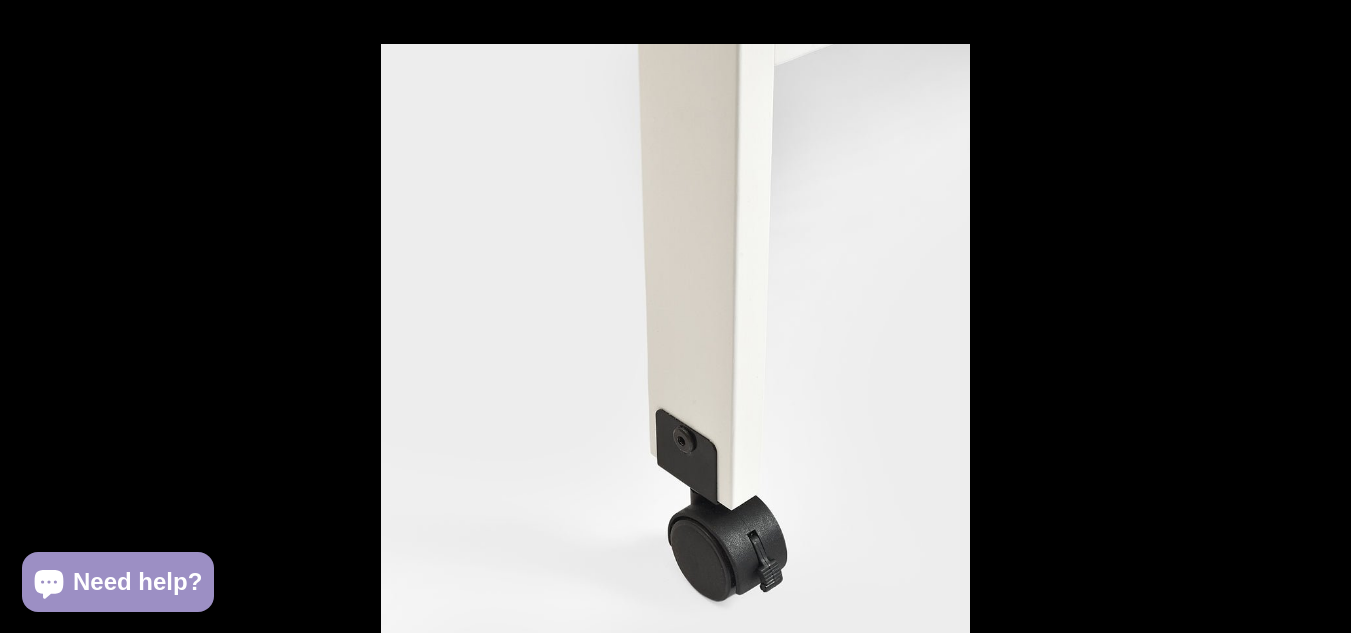 click at bounding box center (1316, 317) 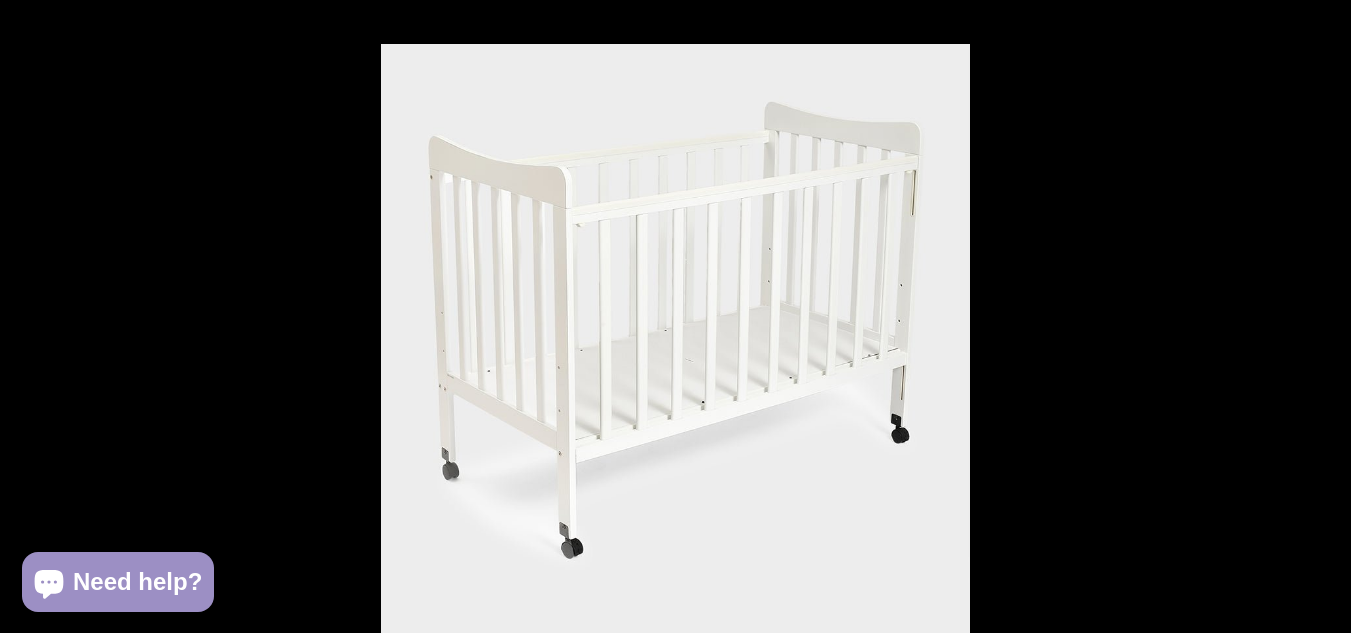 click at bounding box center (1316, 317) 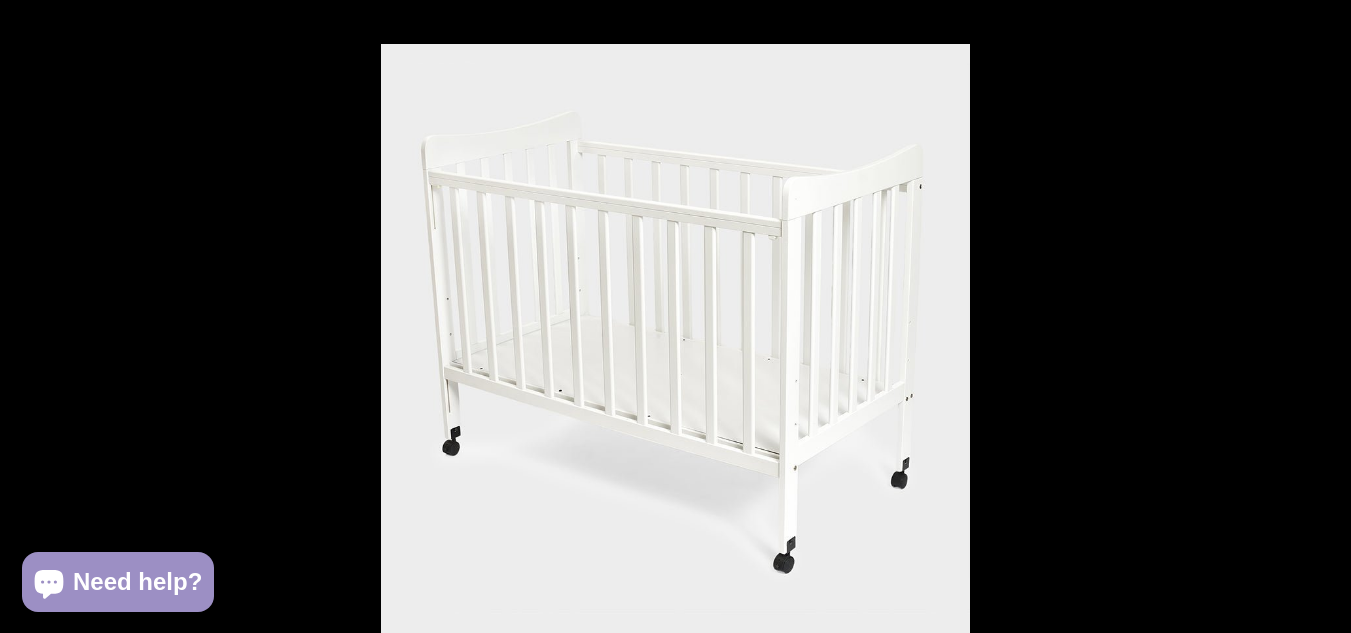 click at bounding box center (1316, 317) 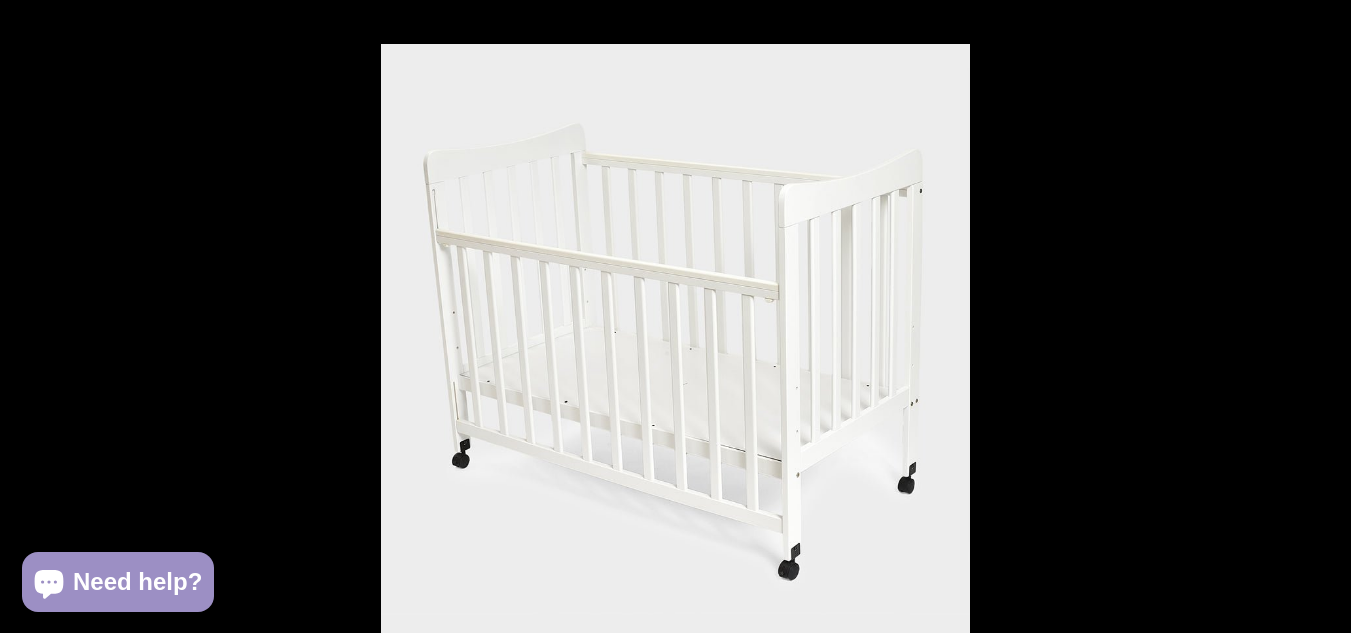 click at bounding box center [1316, 317] 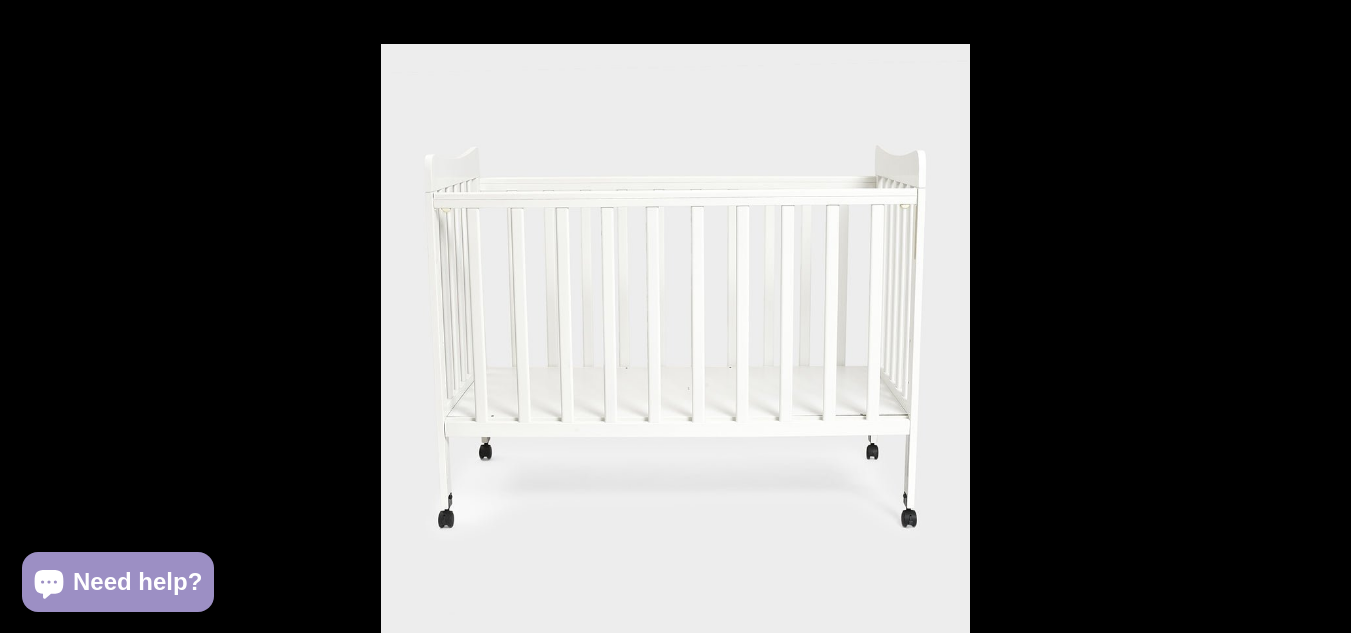 click at bounding box center (1316, 317) 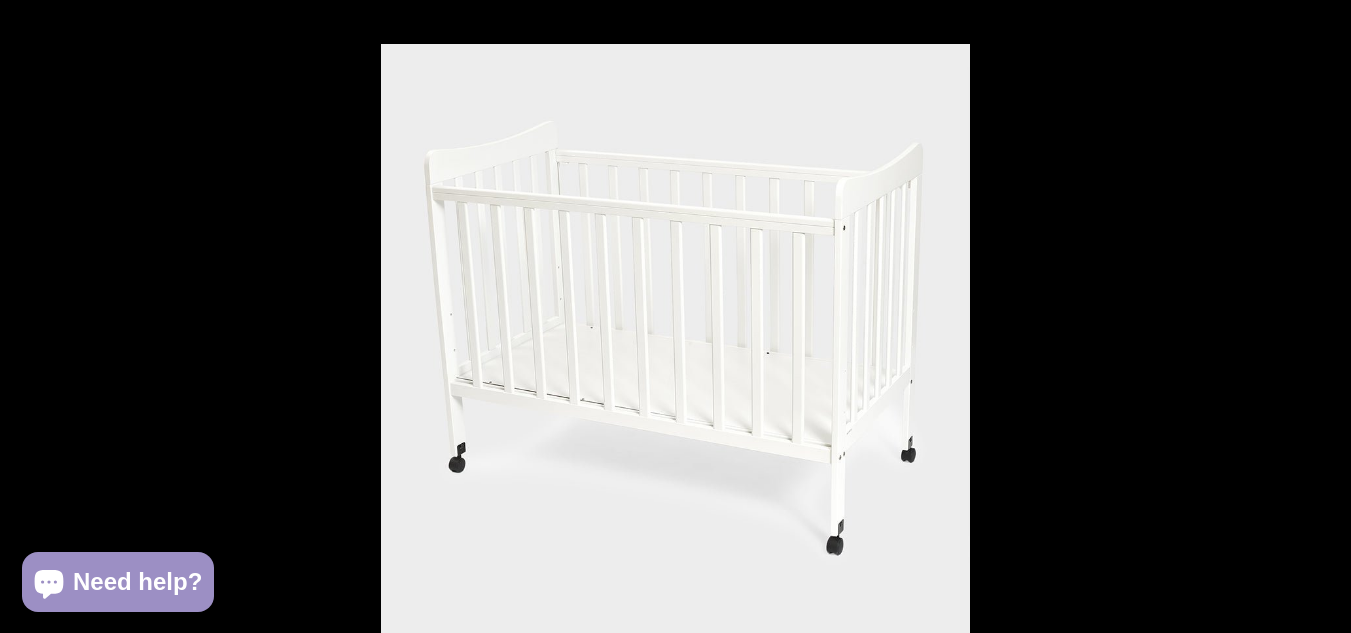 click at bounding box center (1316, 317) 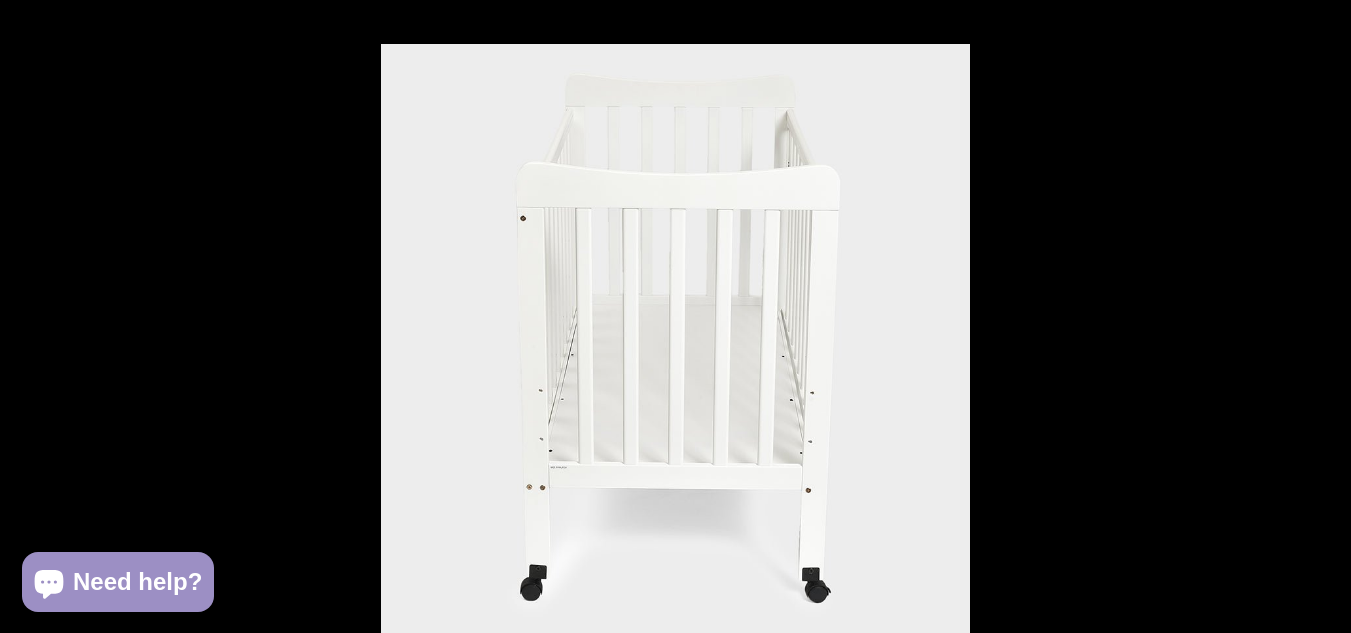 click at bounding box center [1316, 317] 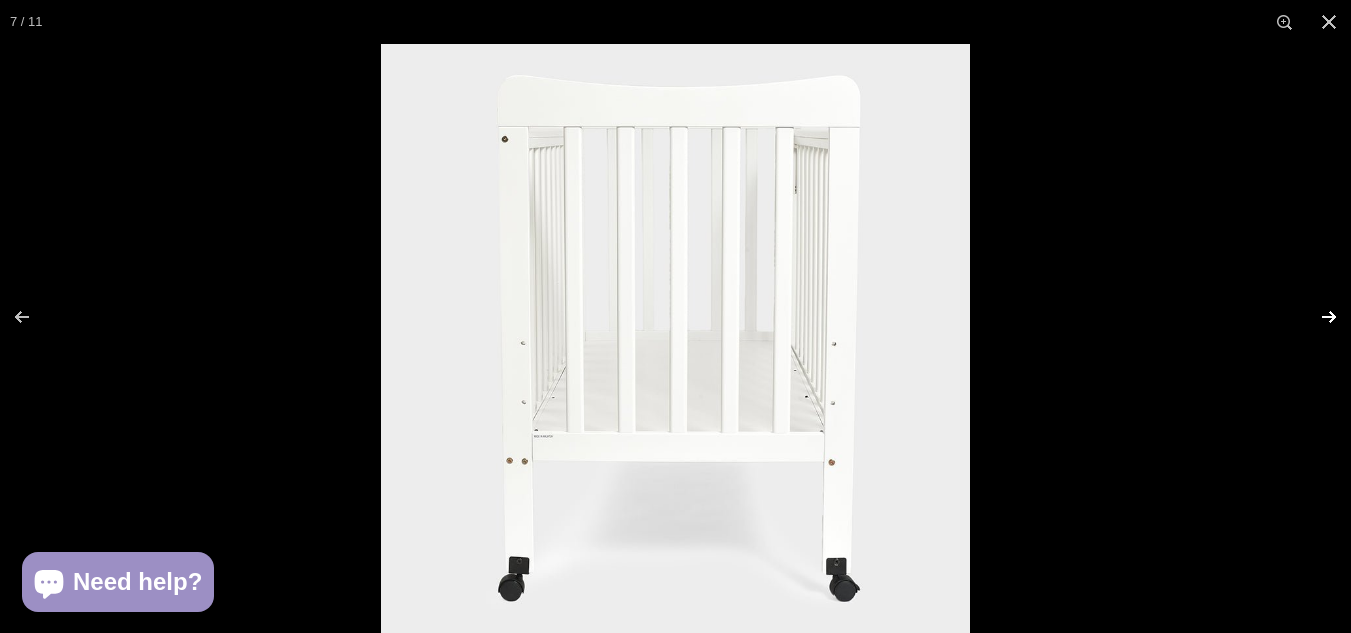 click at bounding box center (1316, 317) 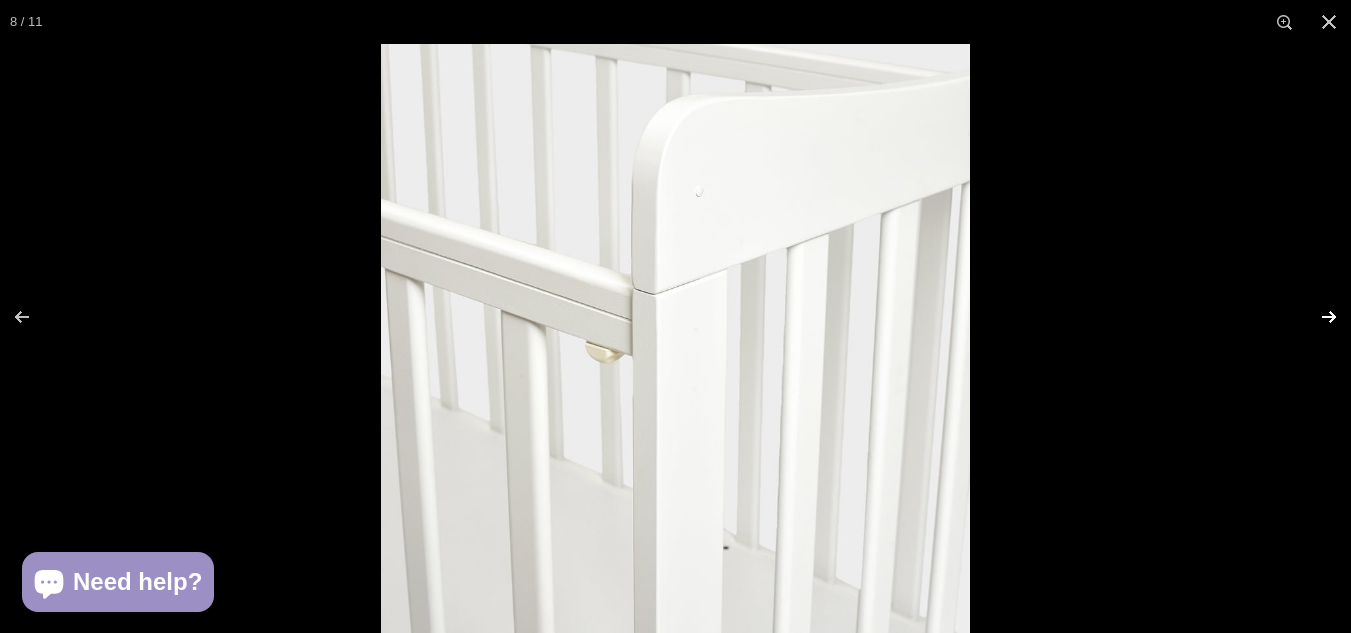 click at bounding box center (1316, 317) 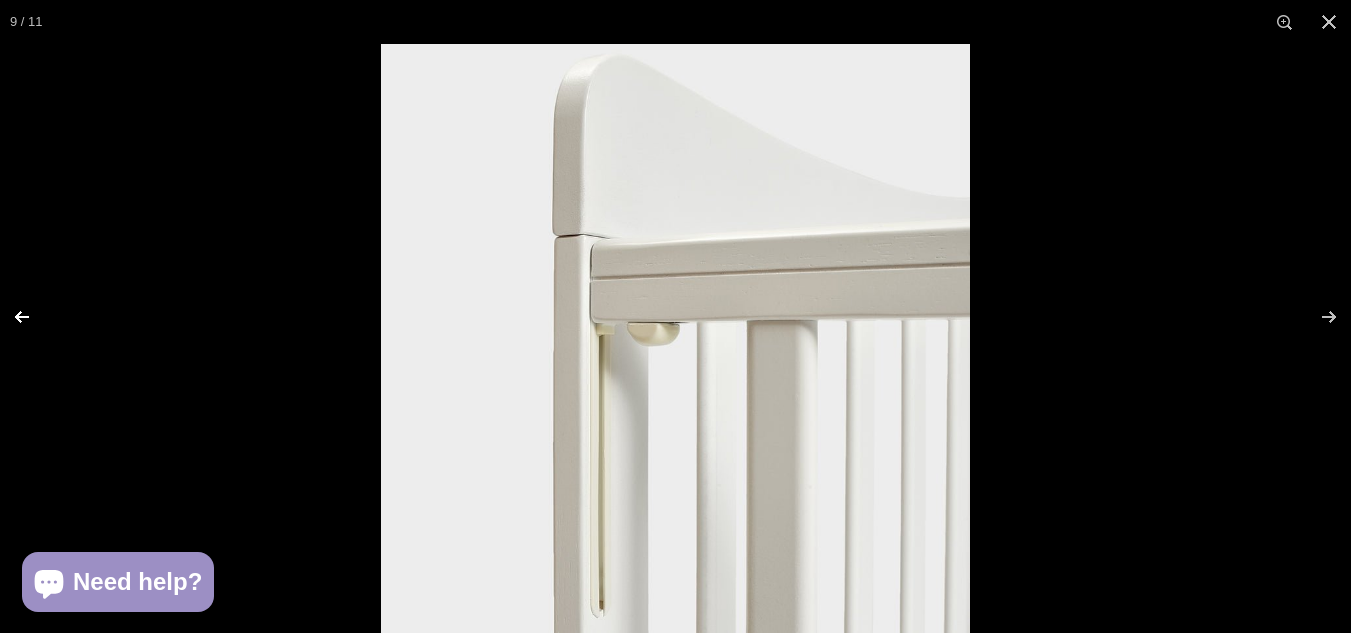 click at bounding box center [35, 317] 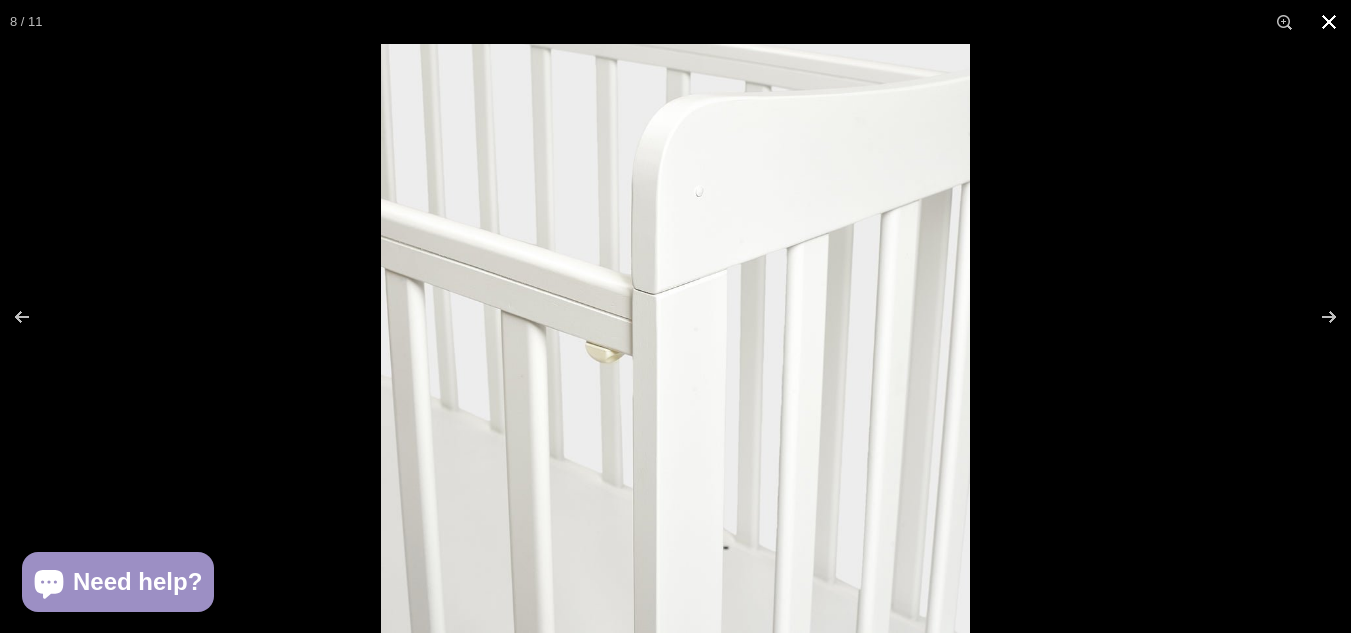 click at bounding box center [1329, 22] 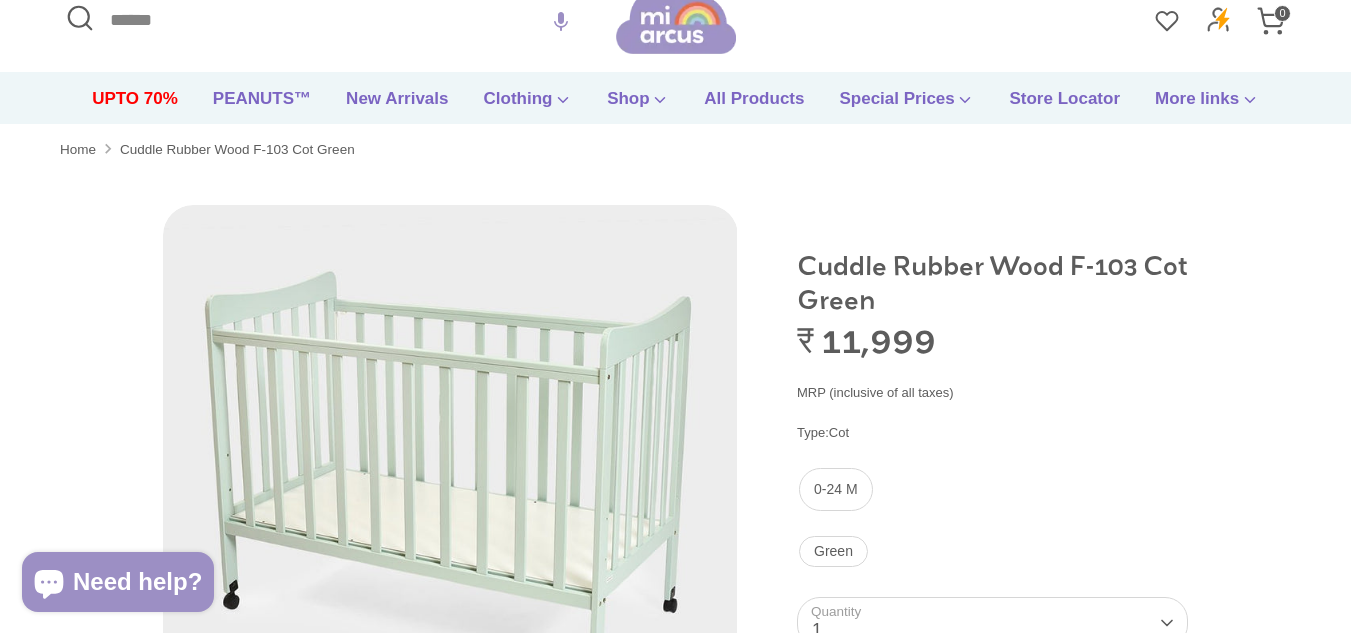 scroll, scrollTop: 200, scrollLeft: 0, axis: vertical 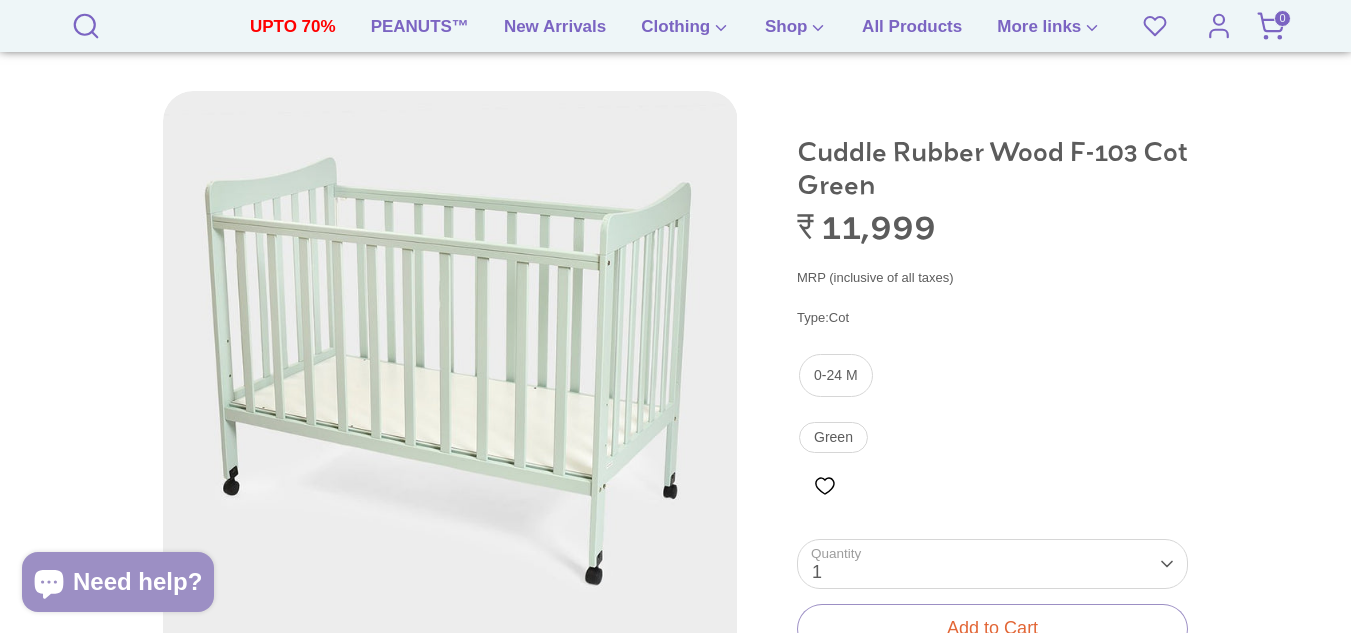 click at bounding box center (450, 378) 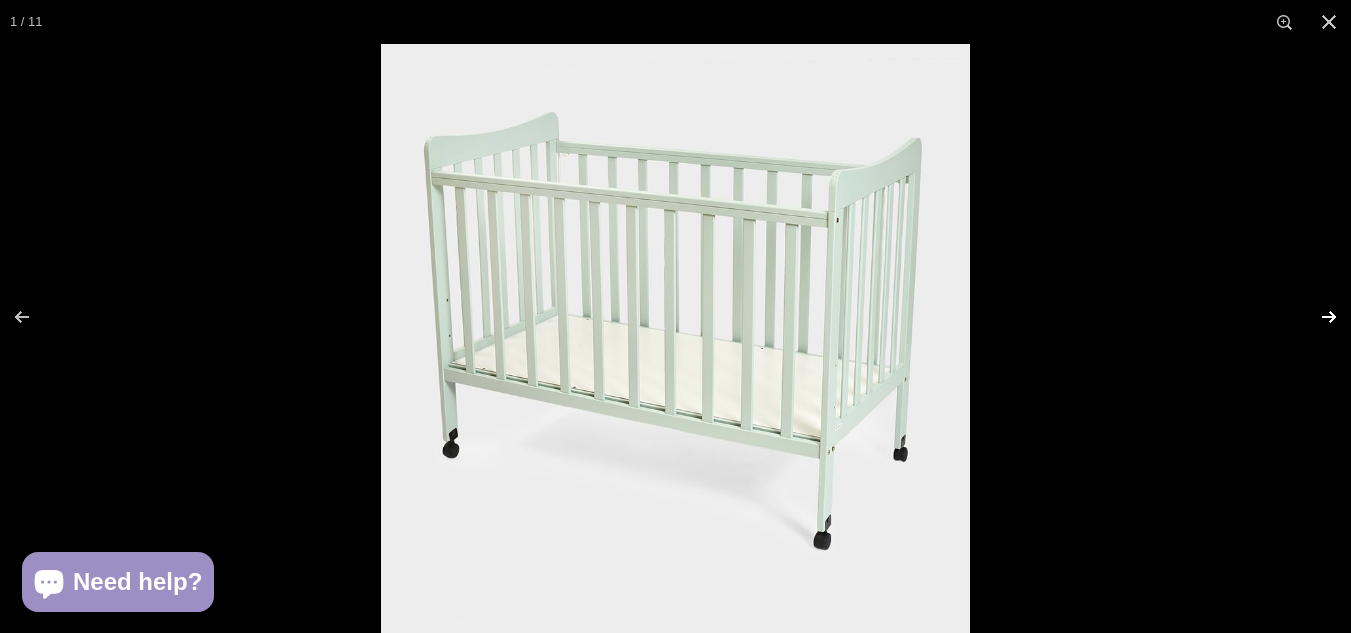 click at bounding box center [1316, 317] 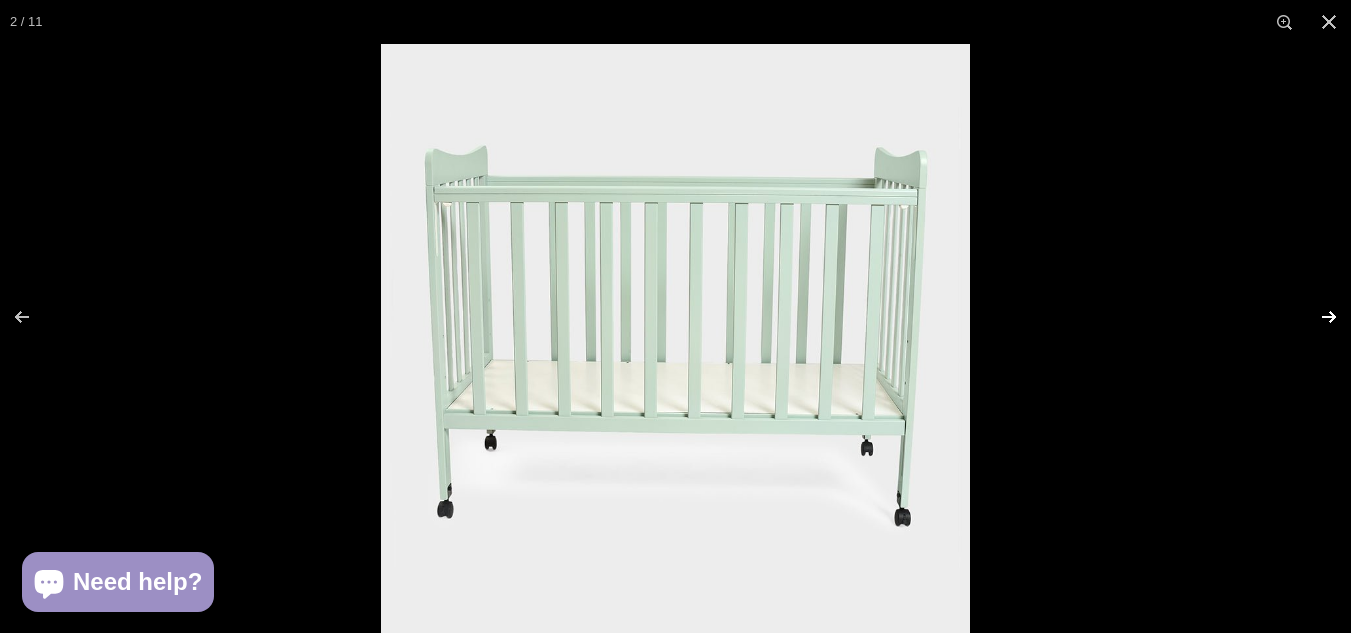 click at bounding box center (1316, 317) 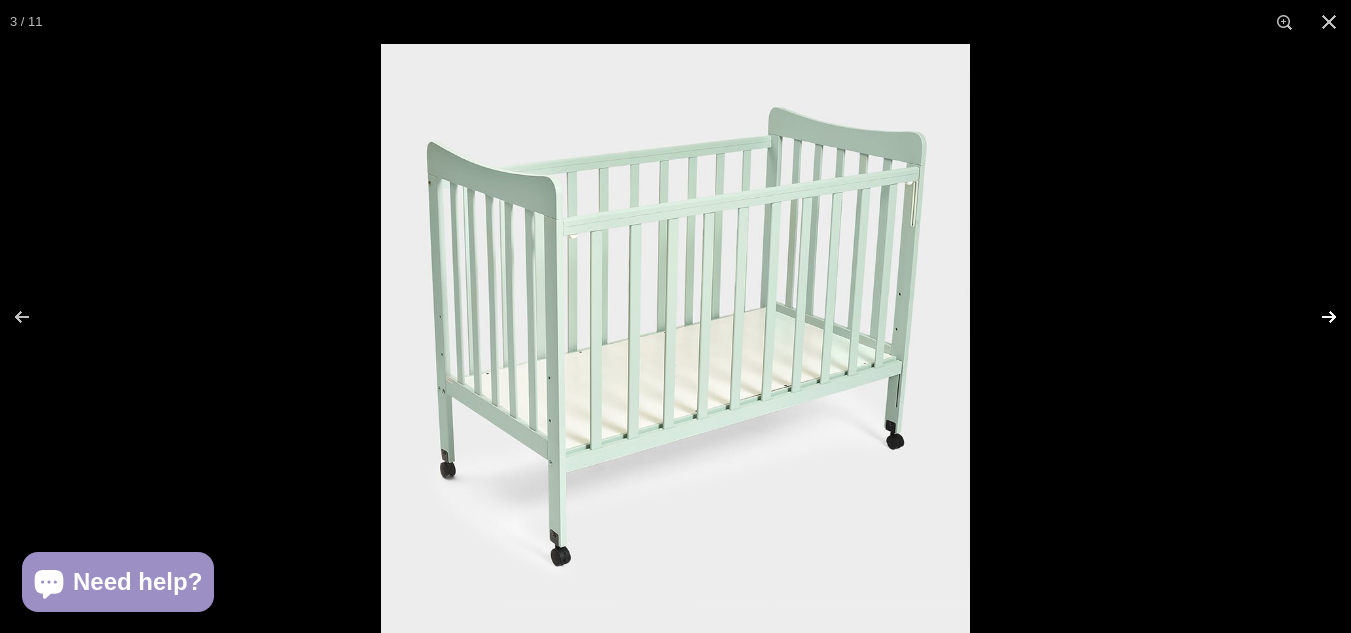 click at bounding box center [1316, 317] 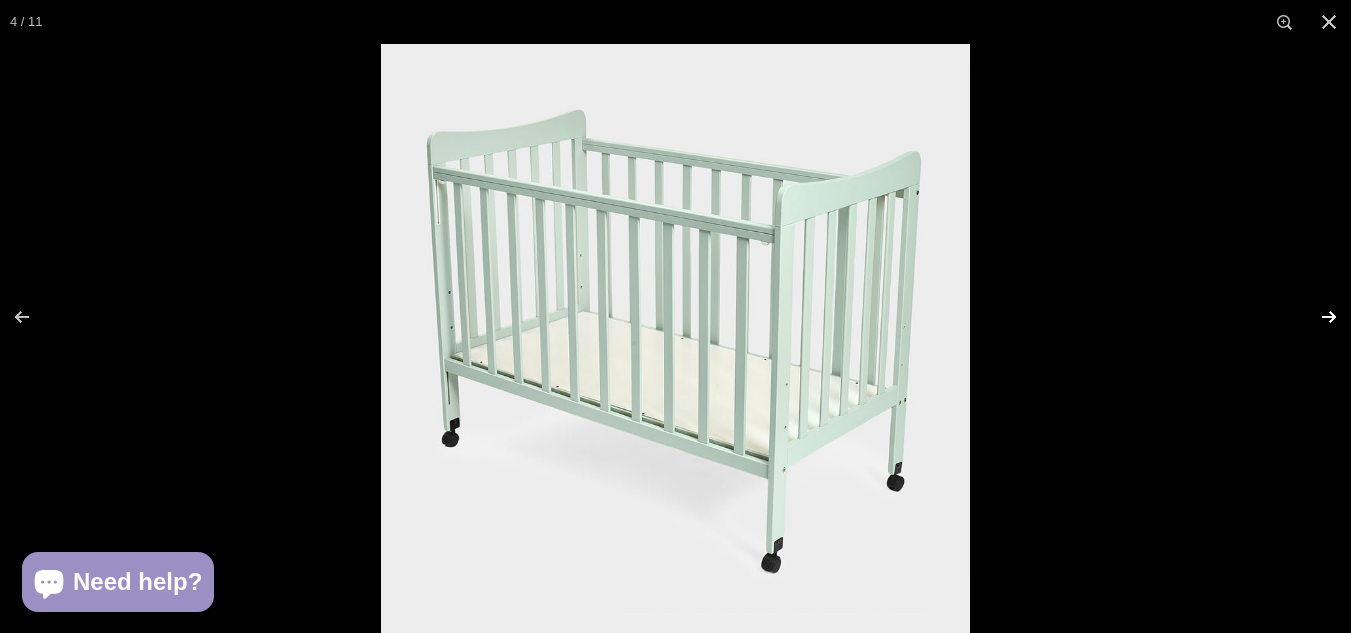 click at bounding box center (1316, 317) 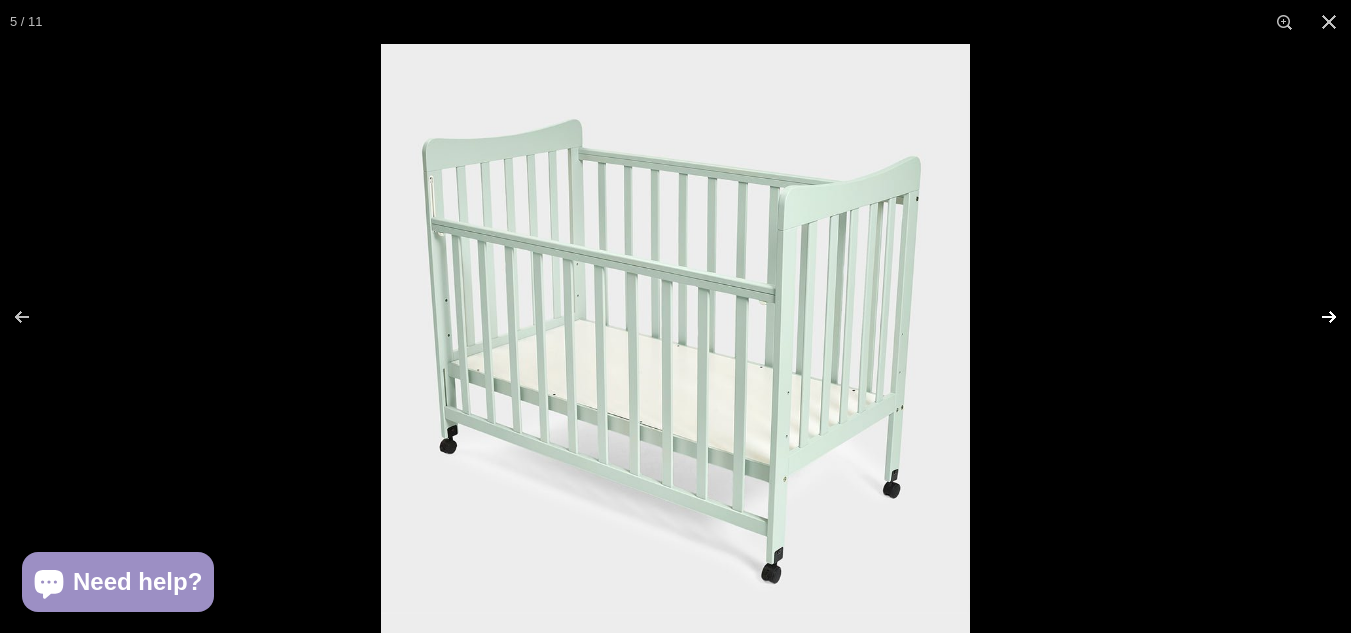 click at bounding box center (1316, 317) 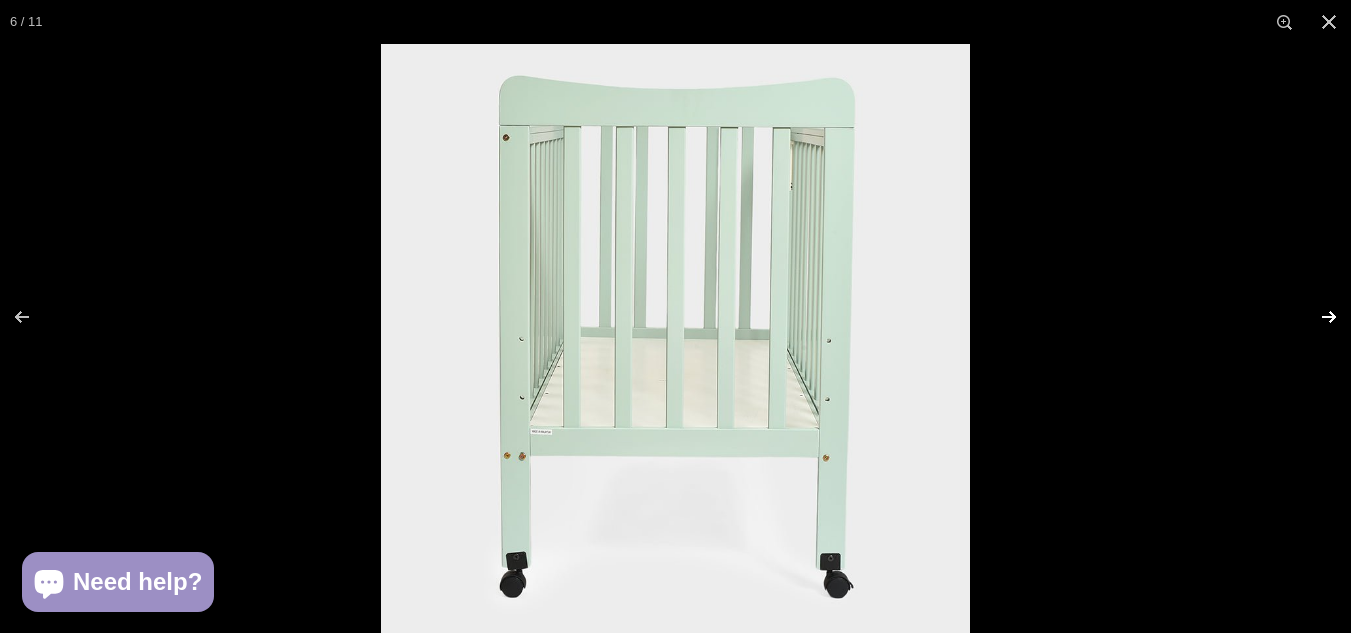 click at bounding box center (1316, 317) 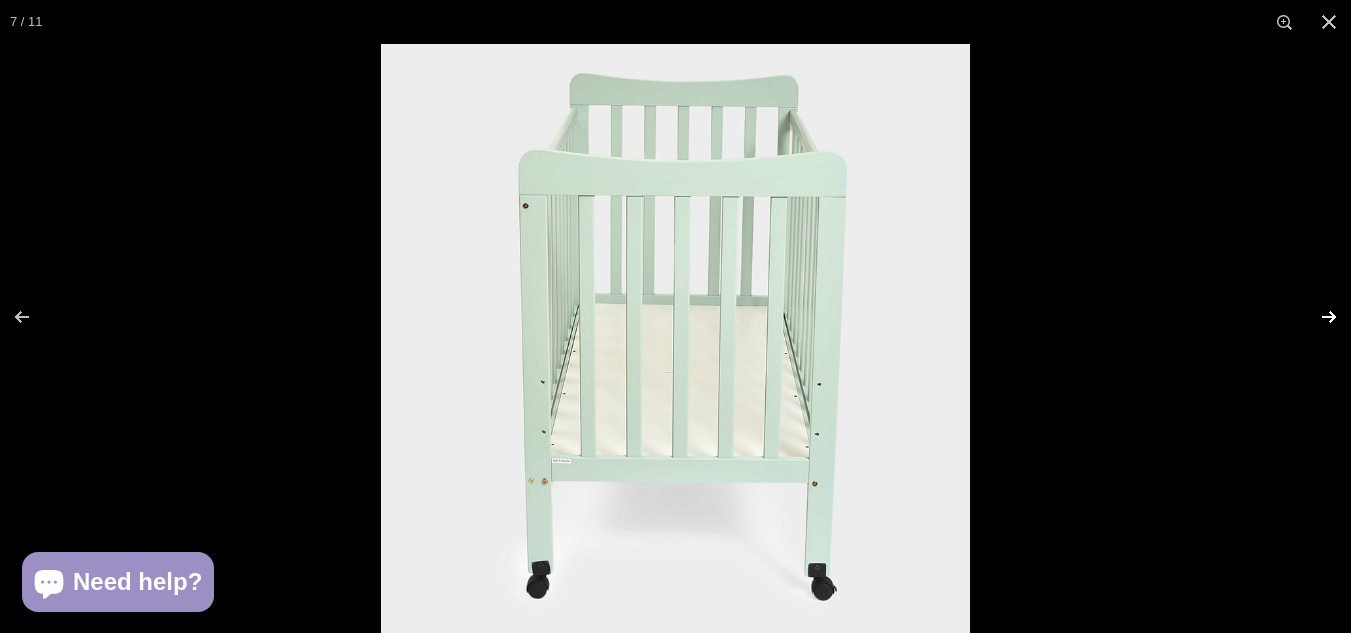 click at bounding box center [1316, 317] 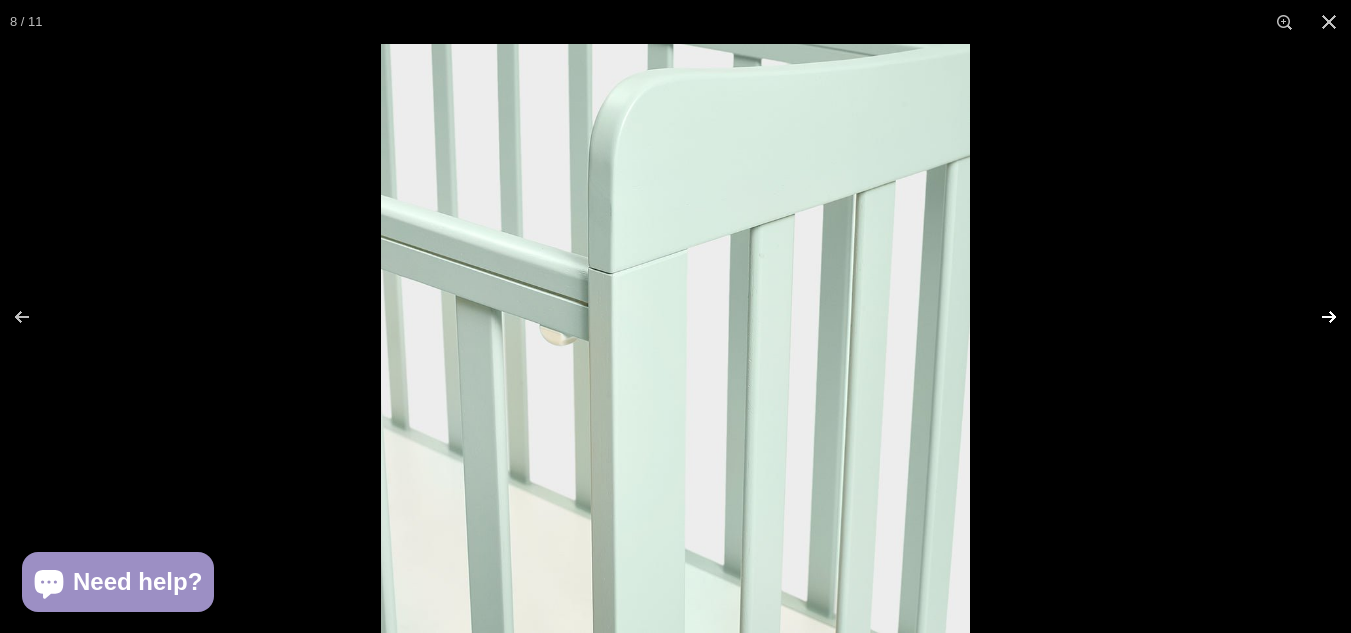 click at bounding box center [1316, 317] 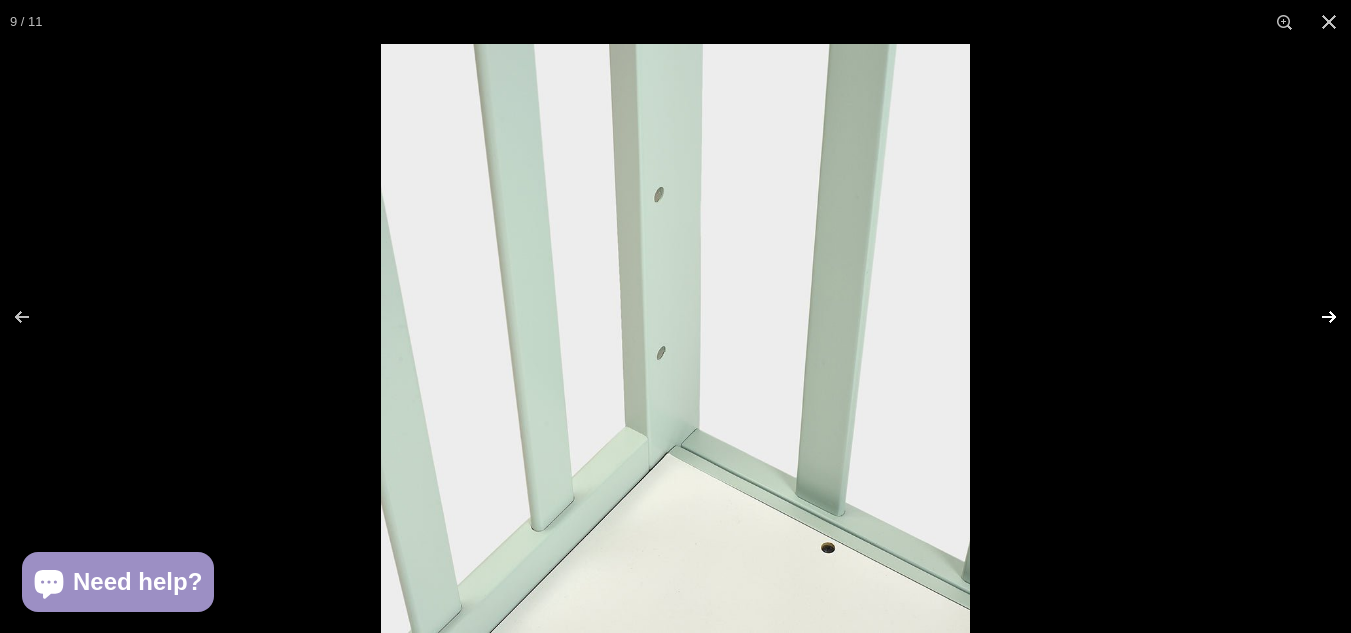 click at bounding box center (1316, 317) 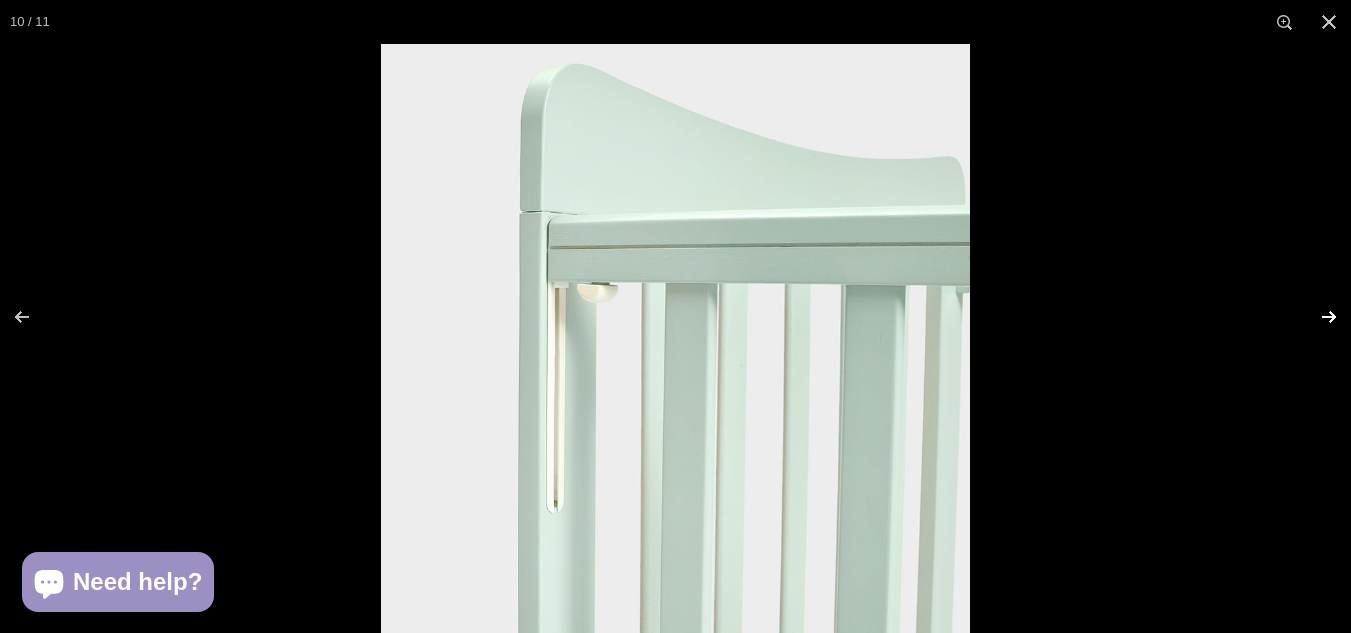 click at bounding box center [1316, 317] 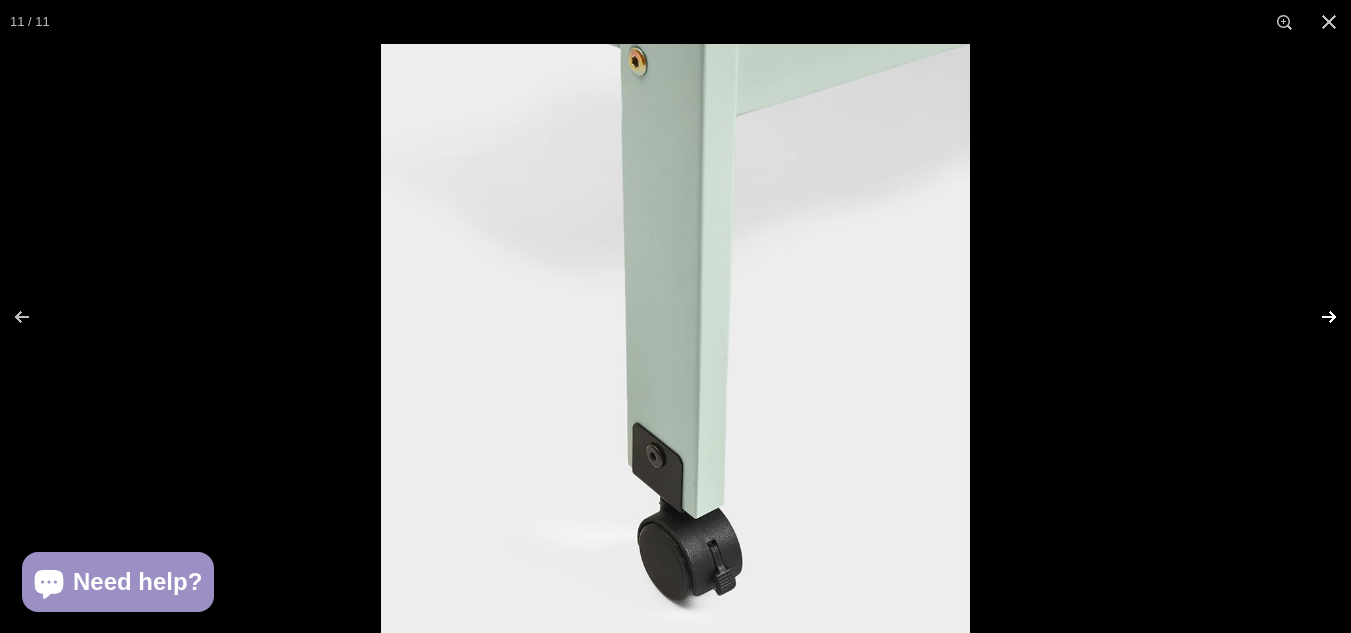 click at bounding box center (1316, 317) 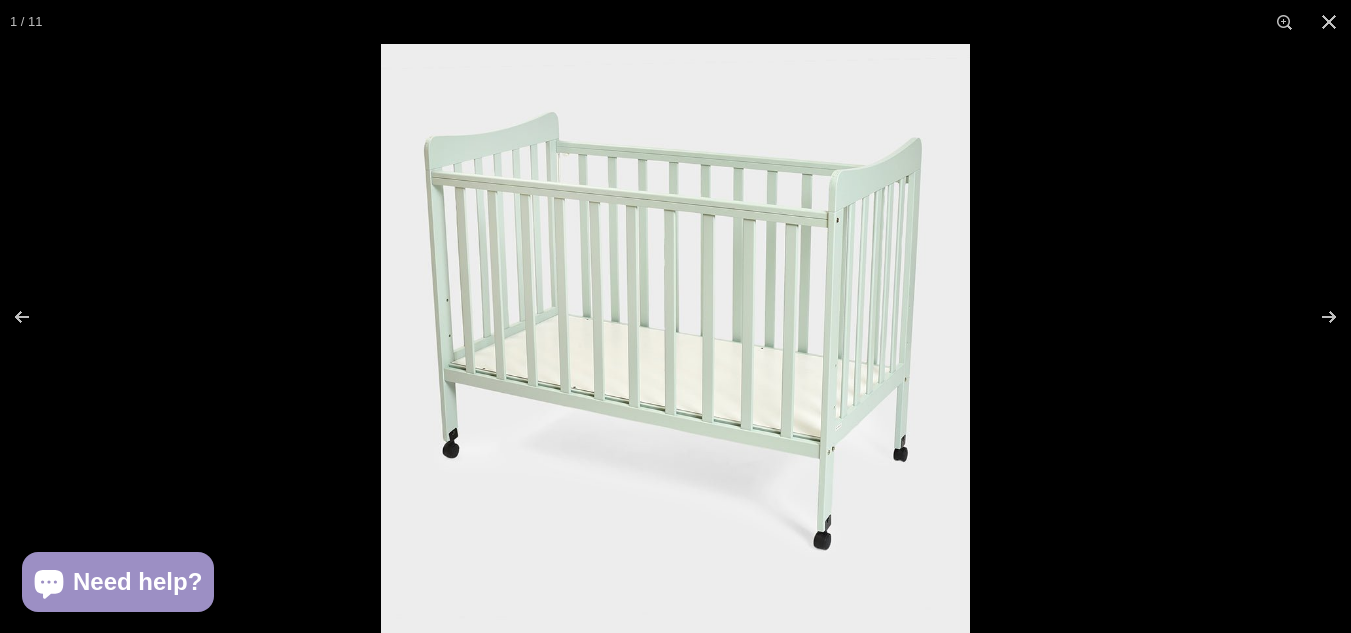 scroll, scrollTop: 161, scrollLeft: 0, axis: vertical 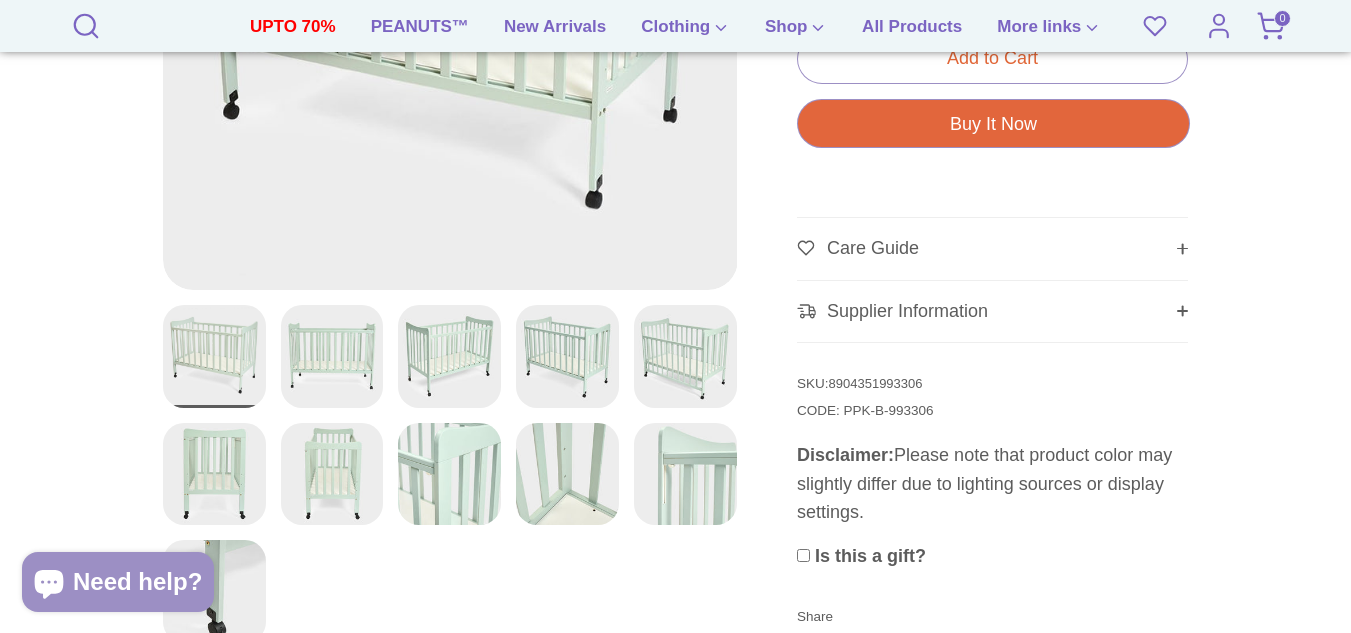 click on "8904351993306" at bounding box center [876, 383] 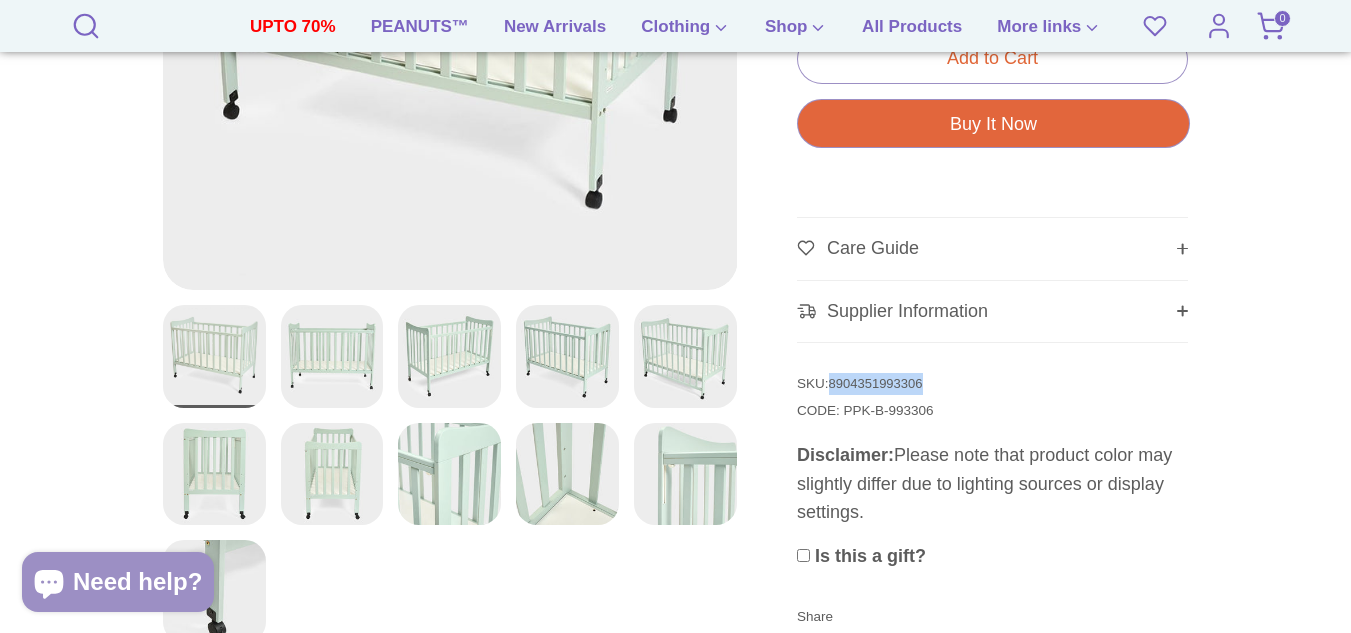 click on "8904351993306" at bounding box center (876, 383) 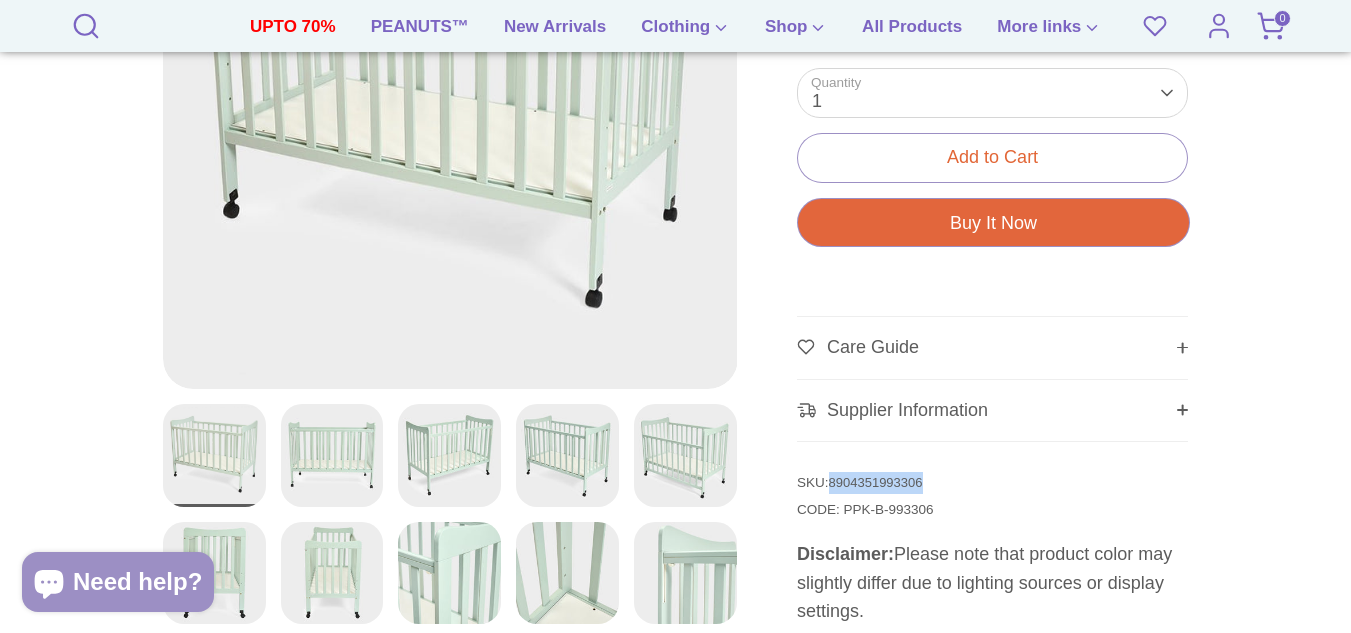scroll, scrollTop: 301, scrollLeft: 0, axis: vertical 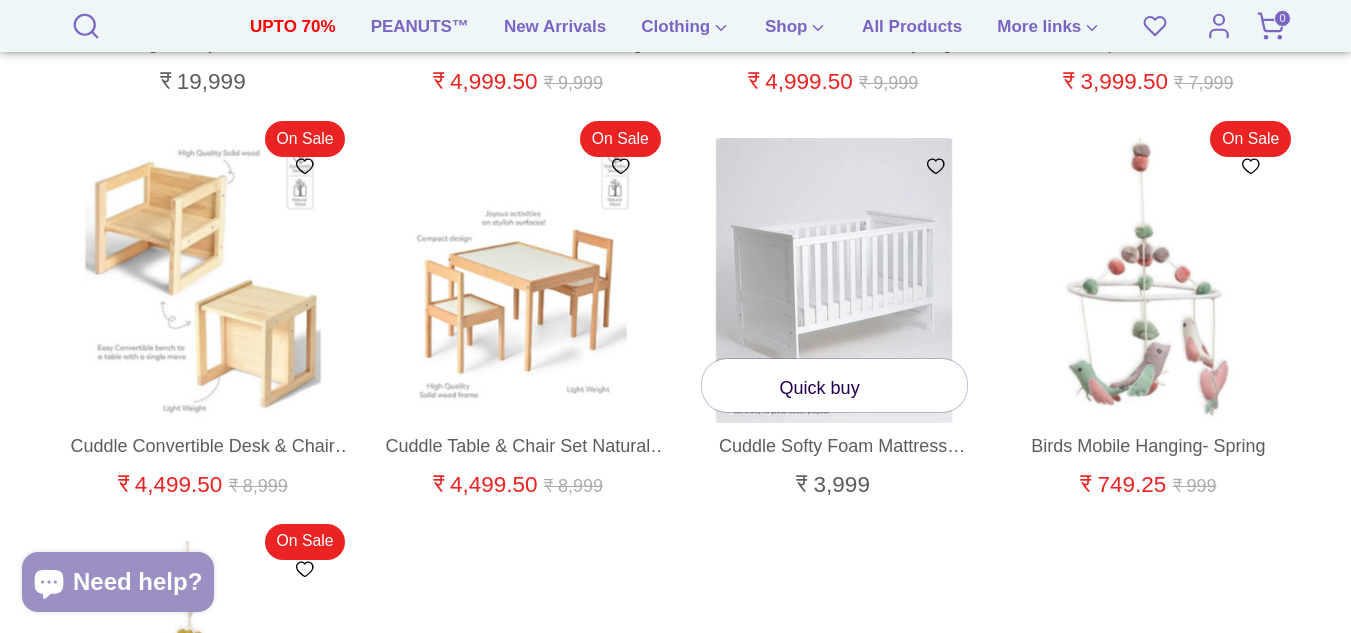 click at bounding box center (834, 281) 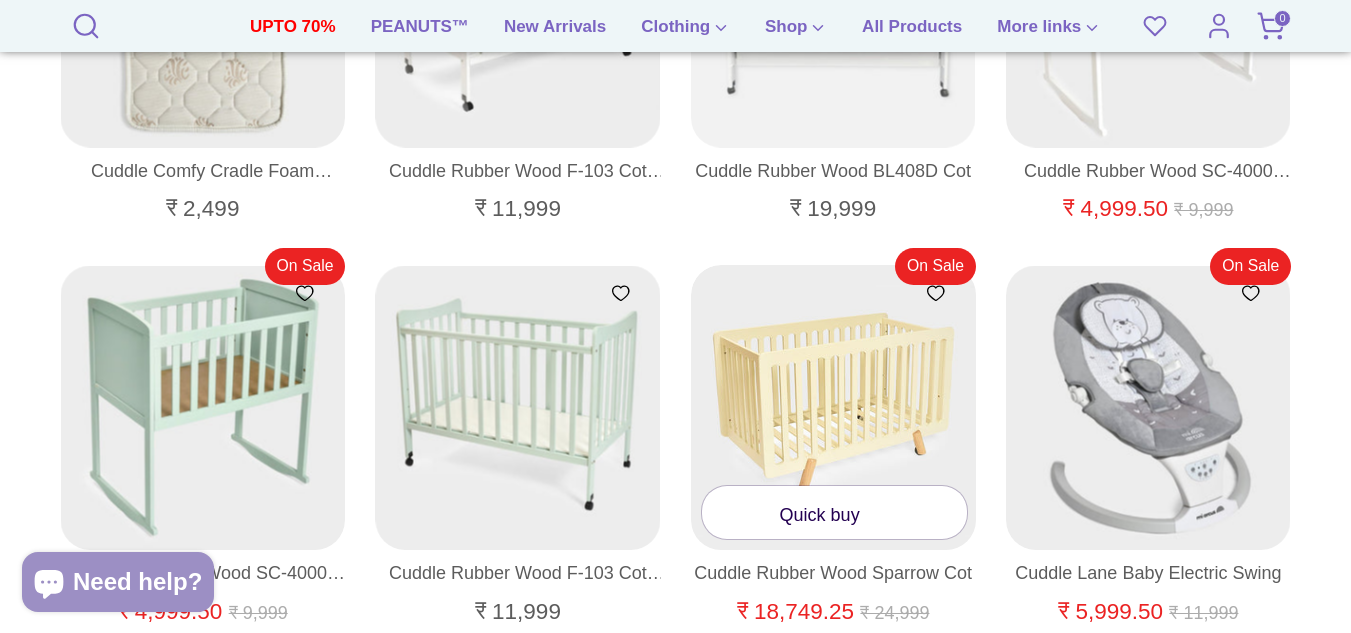 scroll, scrollTop: 700, scrollLeft: 0, axis: vertical 